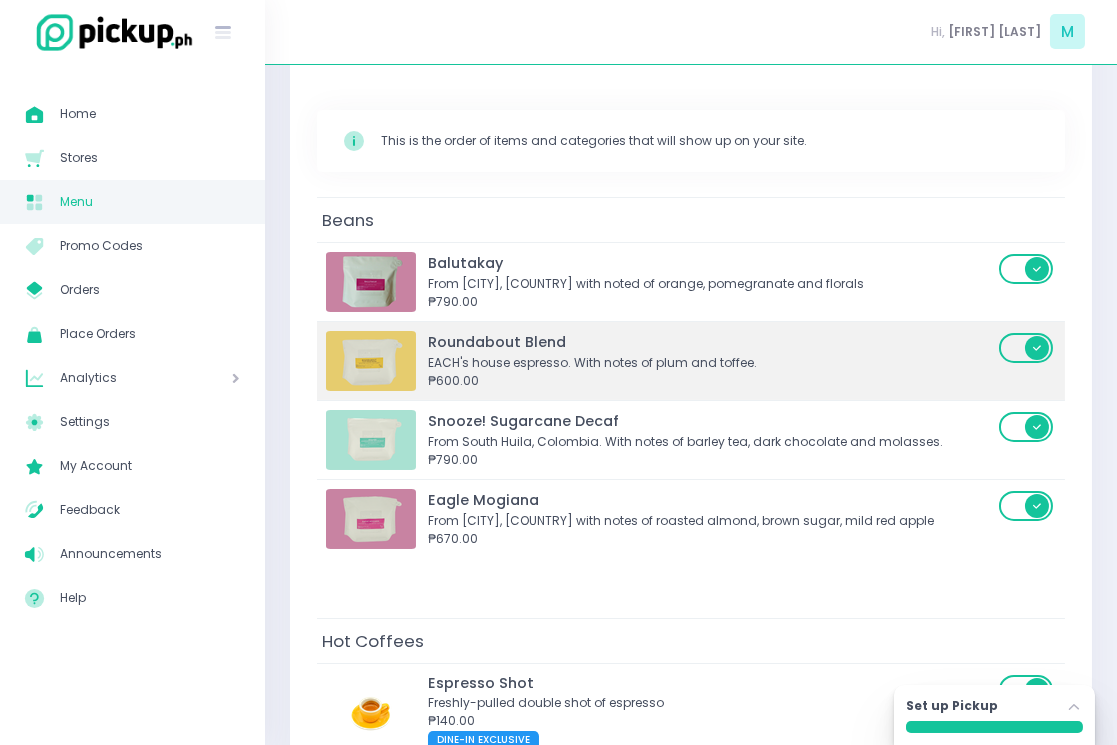 scroll, scrollTop: 0, scrollLeft: 0, axis: both 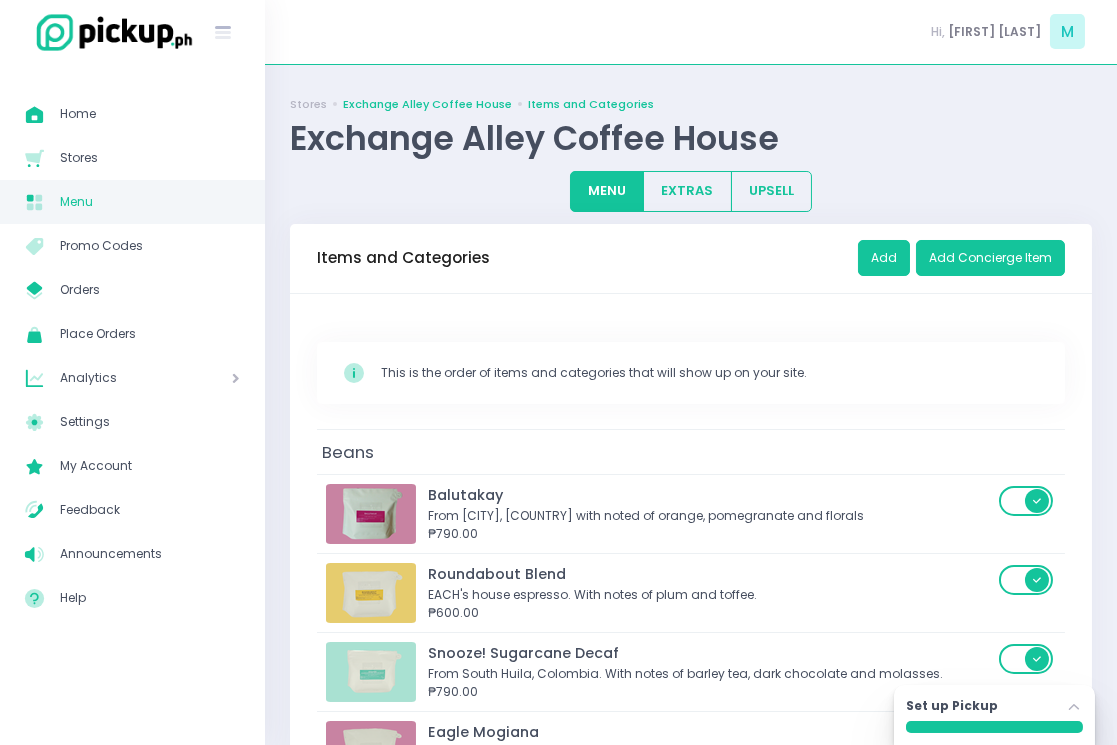 click on "Exchange Alley Coffee House" at bounding box center [427, 104] 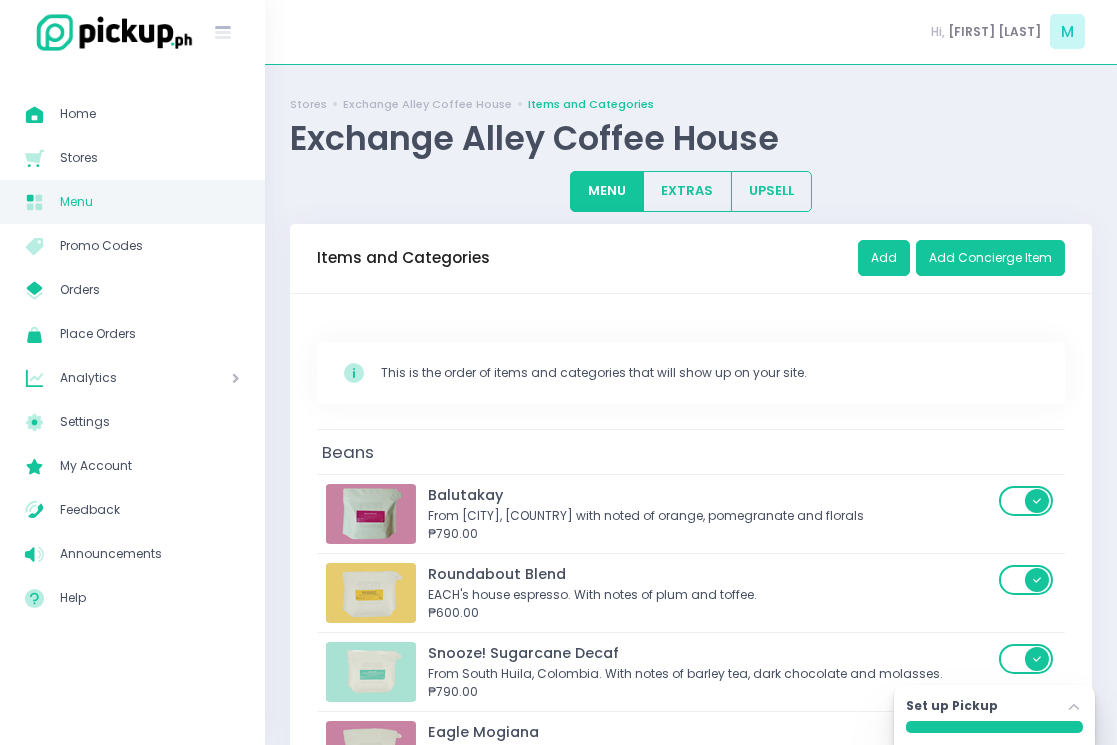 click on "Stores Exchange Alley Coffee House Items and Categories   Exchange Alley Coffee House" at bounding box center [691, 124] 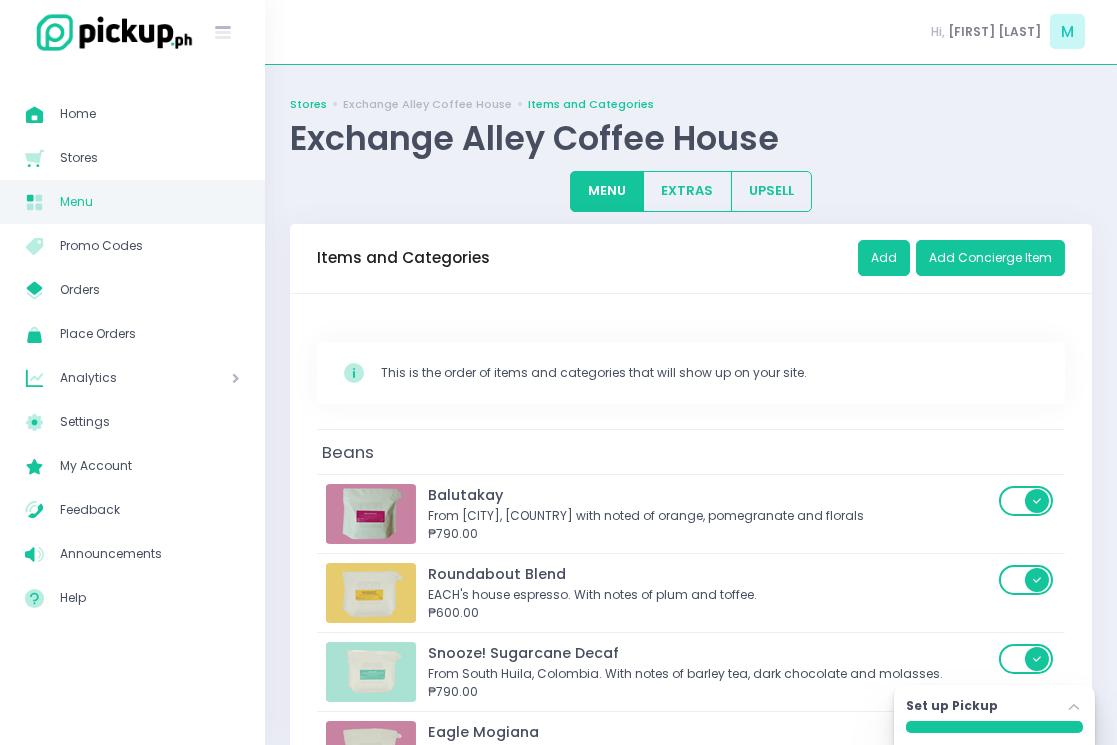 click on "Stores" at bounding box center [308, 104] 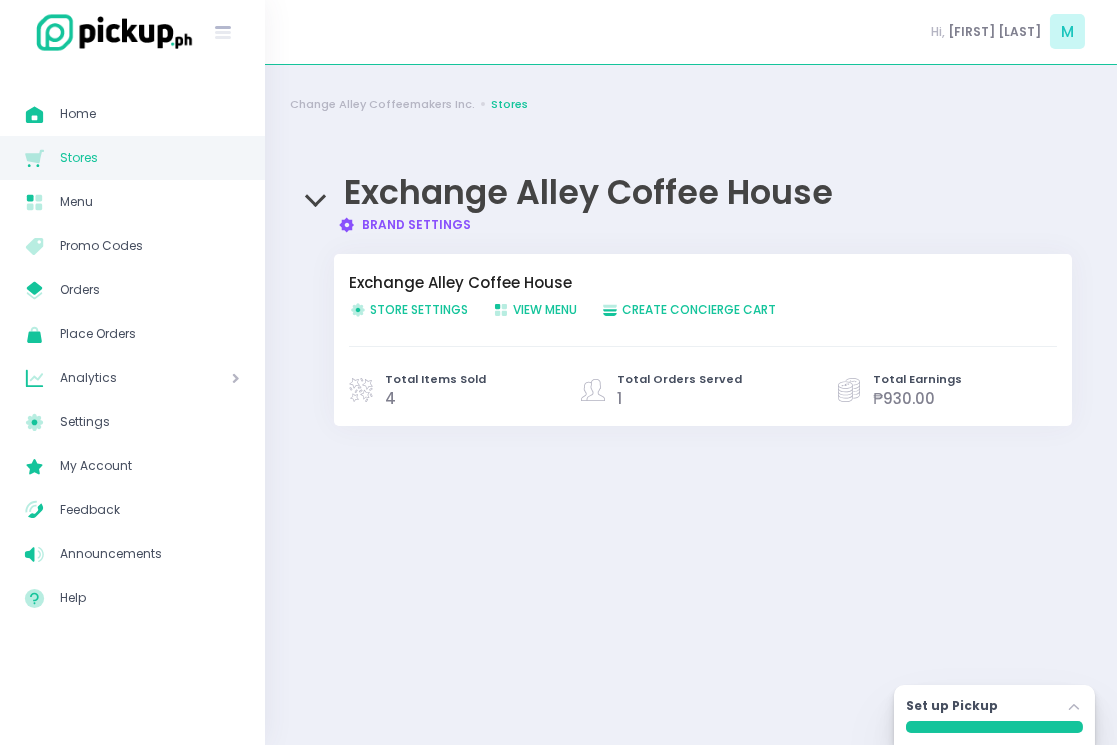 click on "Store Settings Created with Sketch. Store Settings" at bounding box center (408, 309) 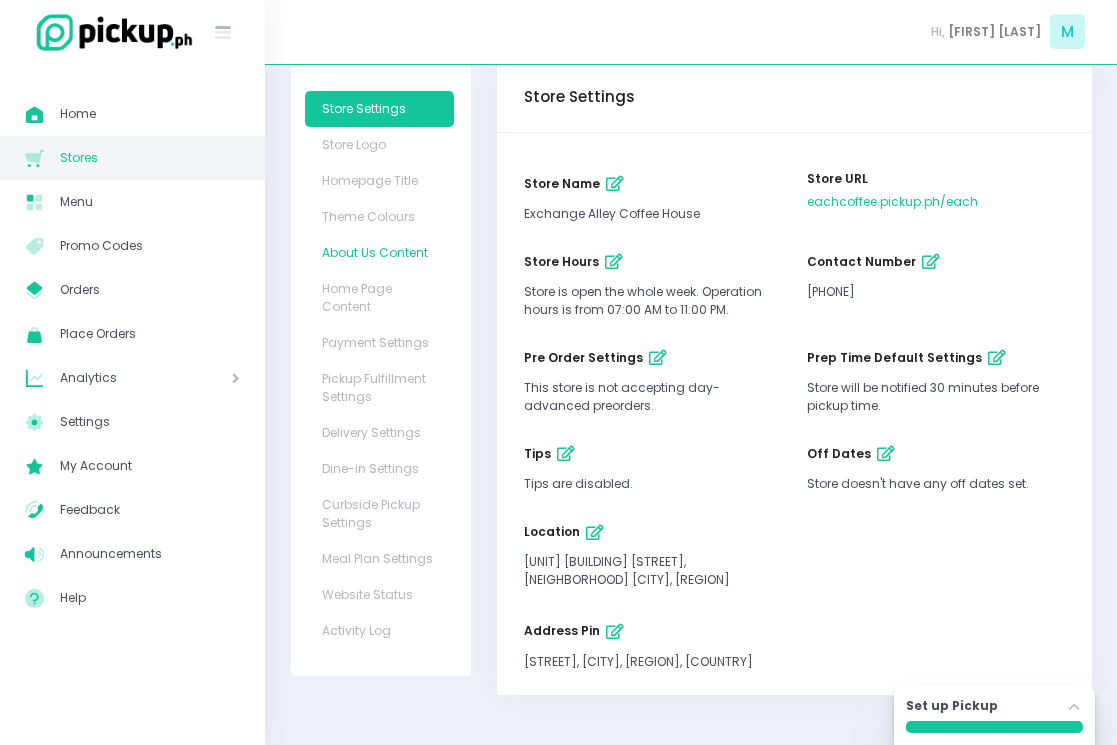 scroll, scrollTop: 0, scrollLeft: 0, axis: both 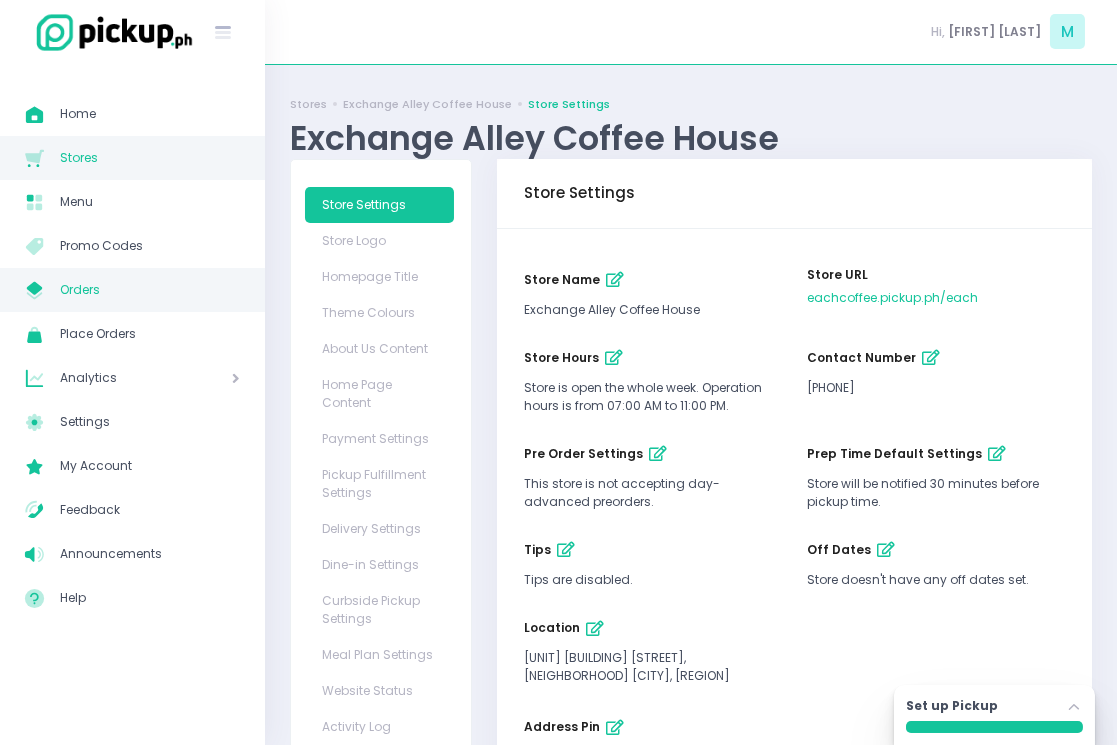 click on "My Store Created with Sketch. Orders" at bounding box center (132, 290) 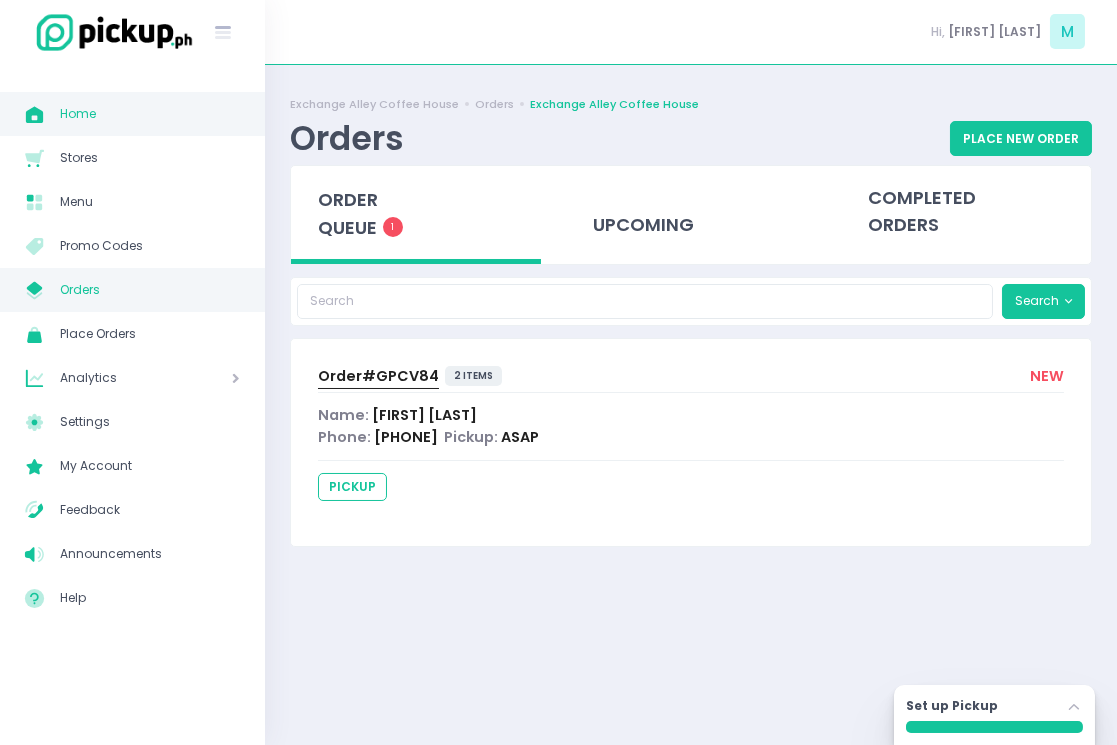 click on "Home Created with Sketch." 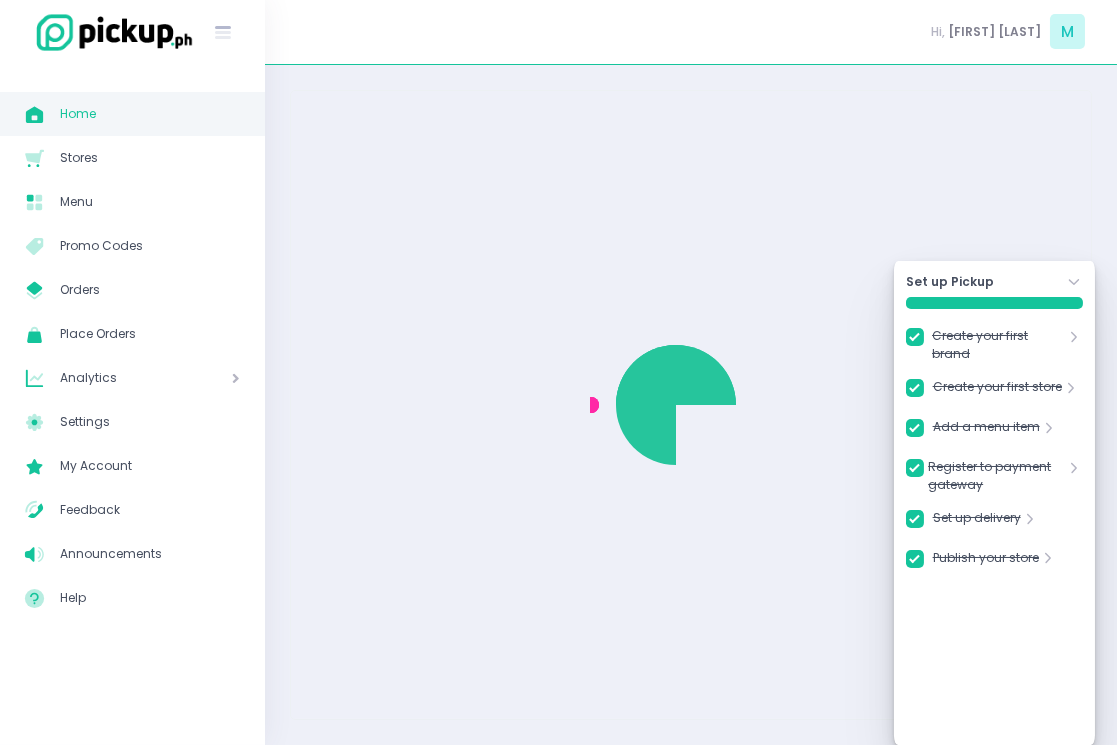 checkbox on "true" 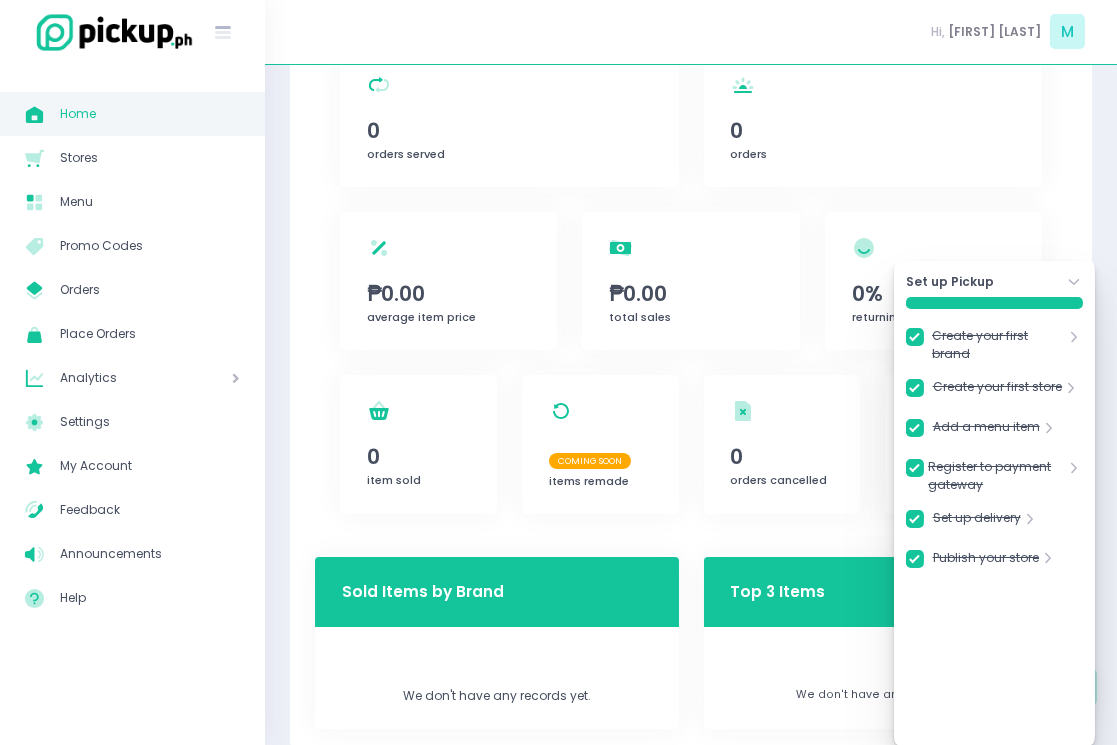 scroll, scrollTop: 264, scrollLeft: 0, axis: vertical 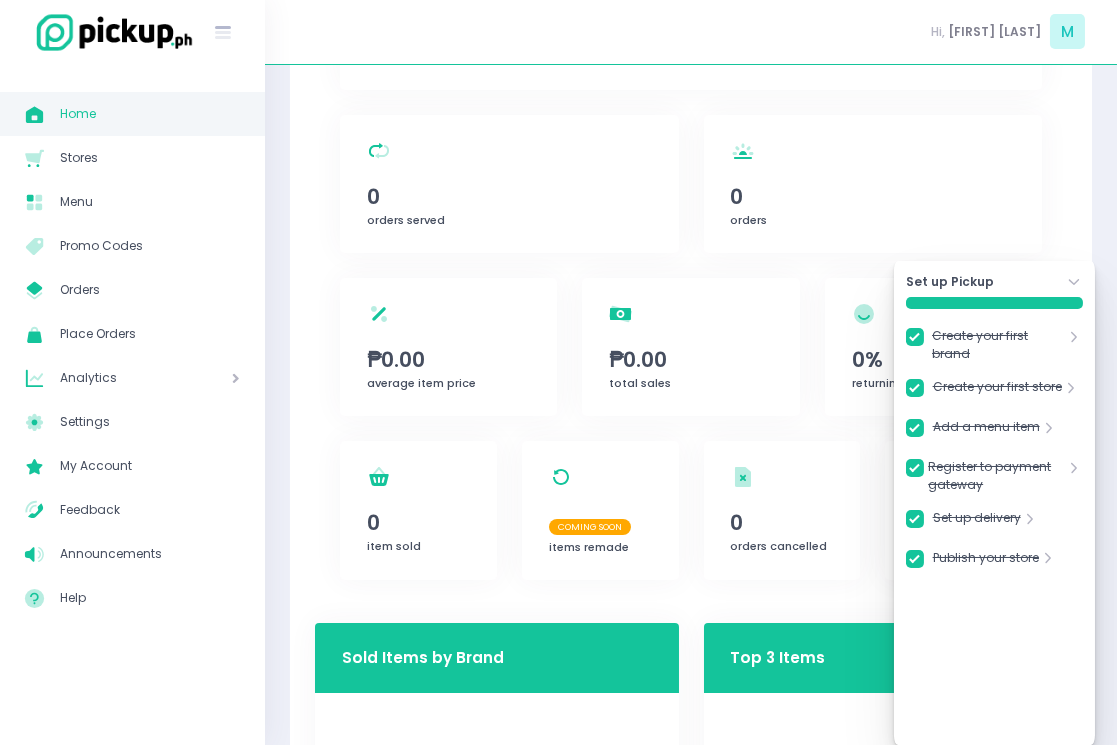 click on "Stockholm-icons / Navigation / Angle-down Created with Sketch." 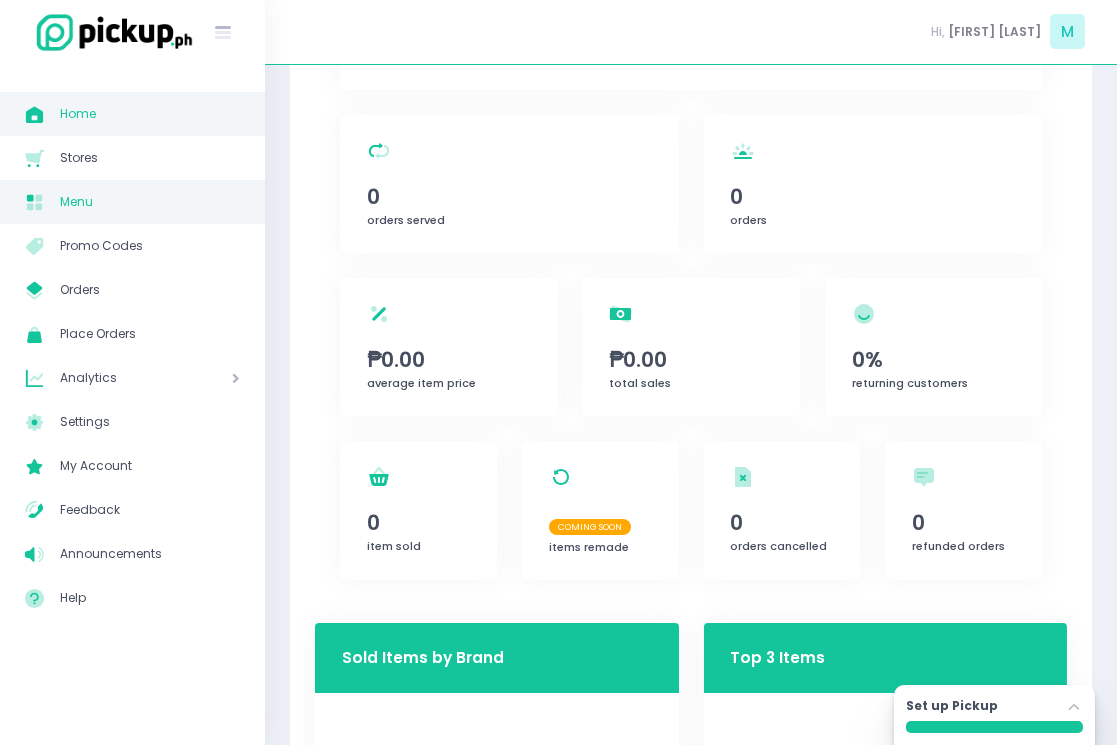 click on "Menu" at bounding box center (150, 202) 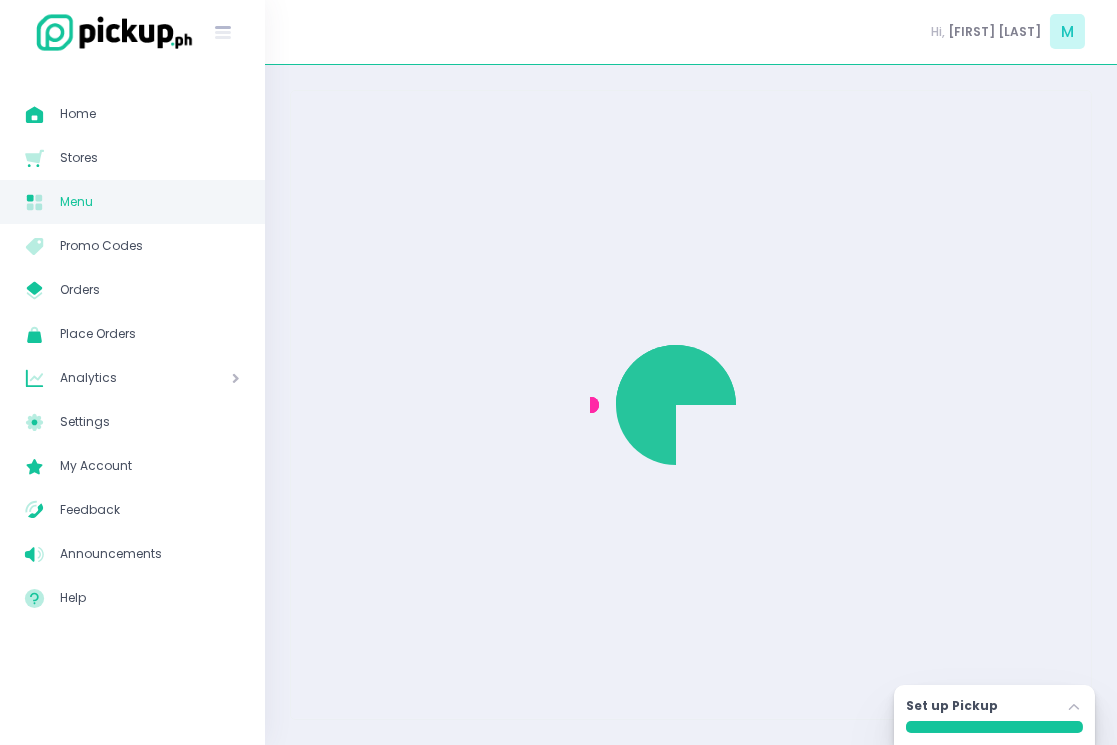 scroll, scrollTop: 0, scrollLeft: 0, axis: both 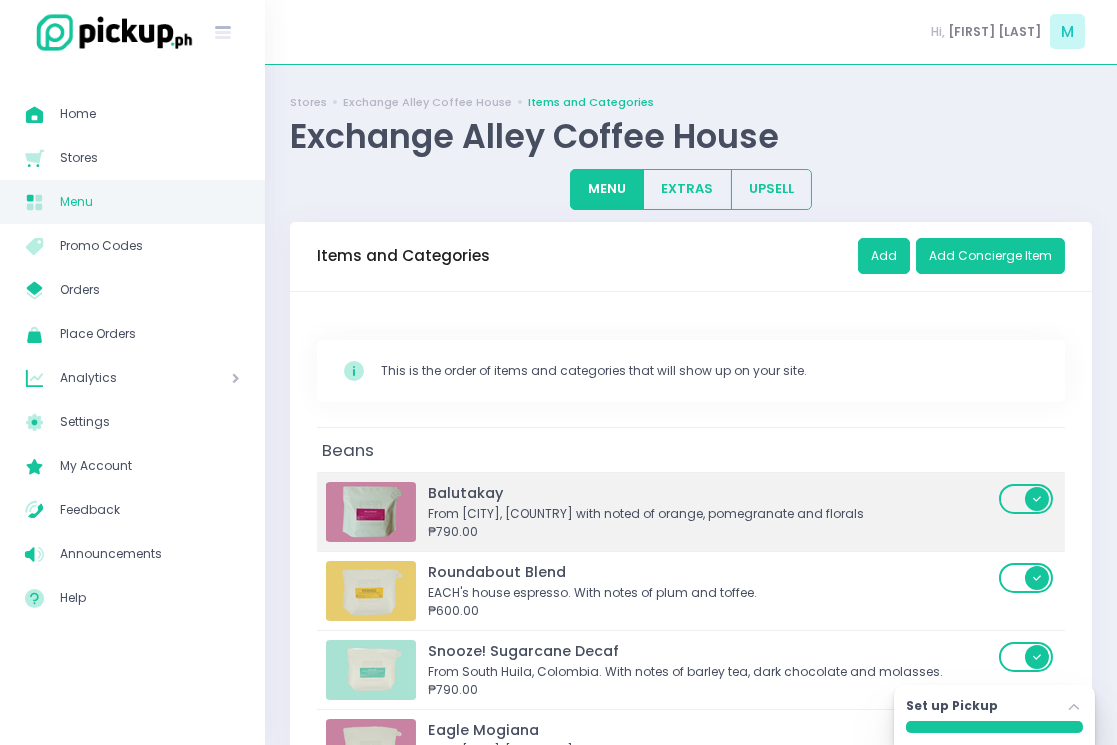 click at bounding box center [1027, 512] 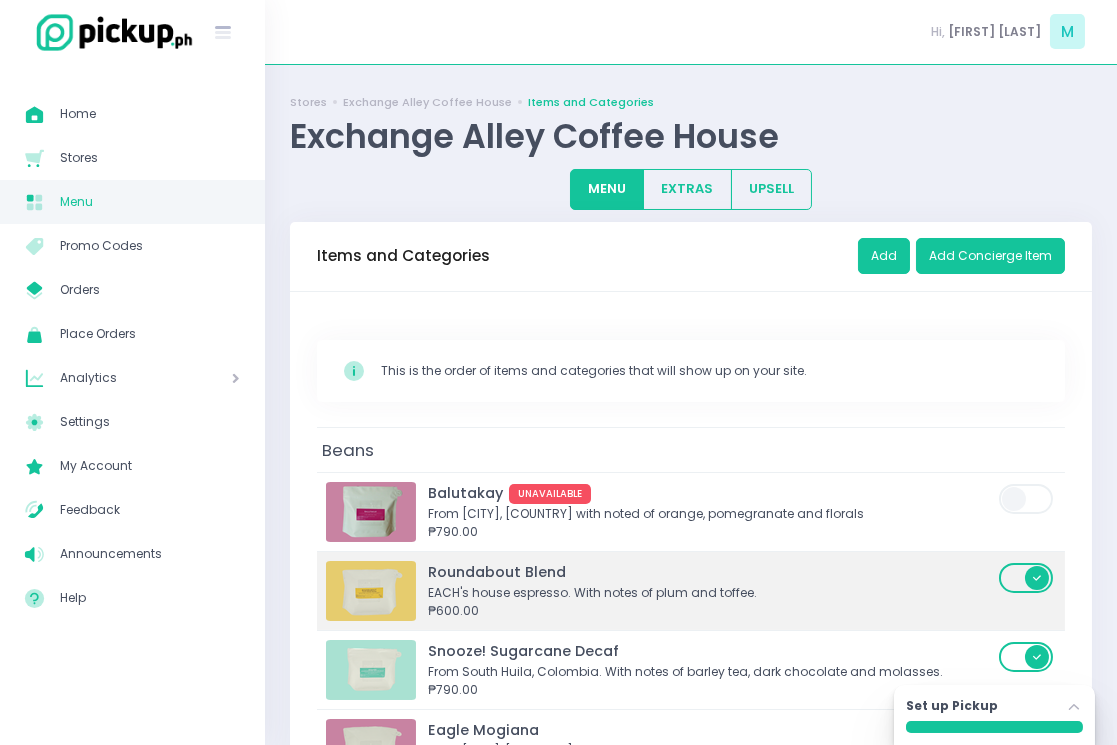 click at bounding box center [1027, 578] 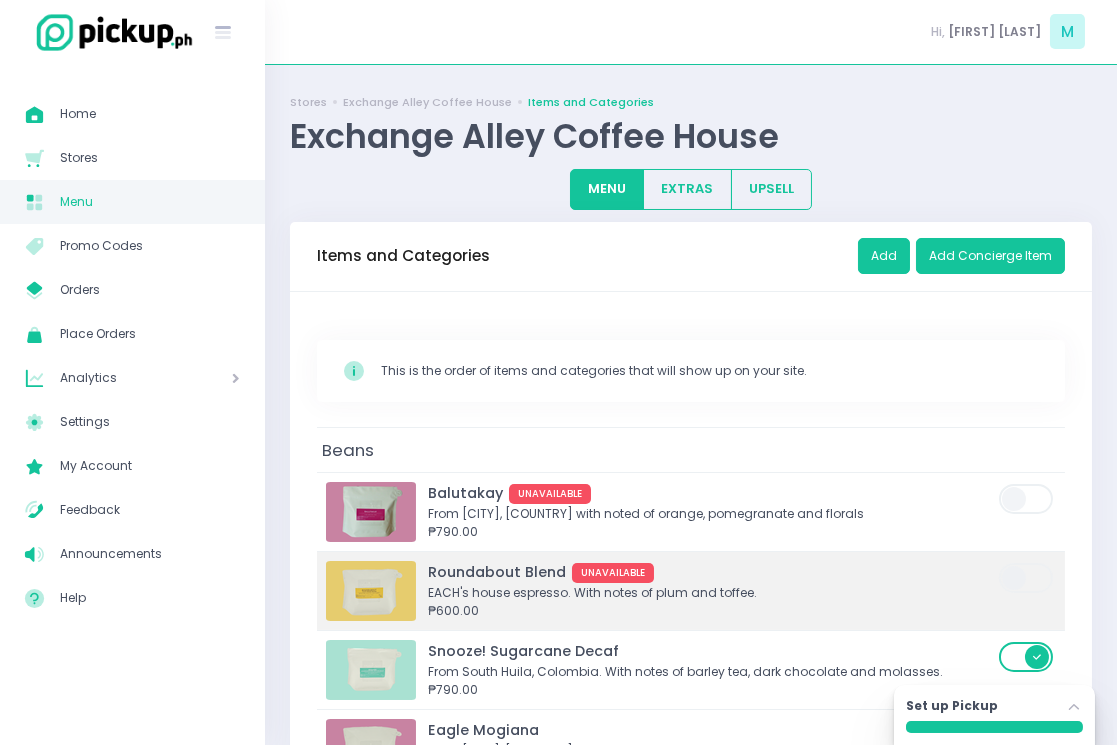 scroll, scrollTop: 71, scrollLeft: 0, axis: vertical 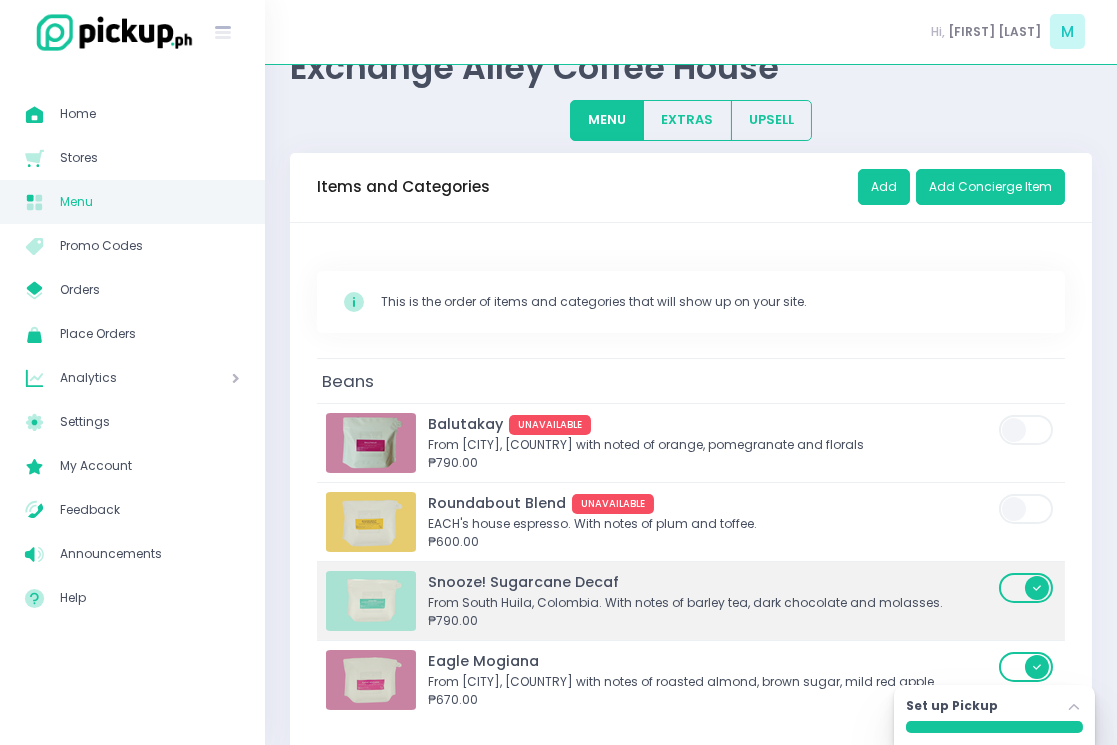 click at bounding box center [1027, 588] 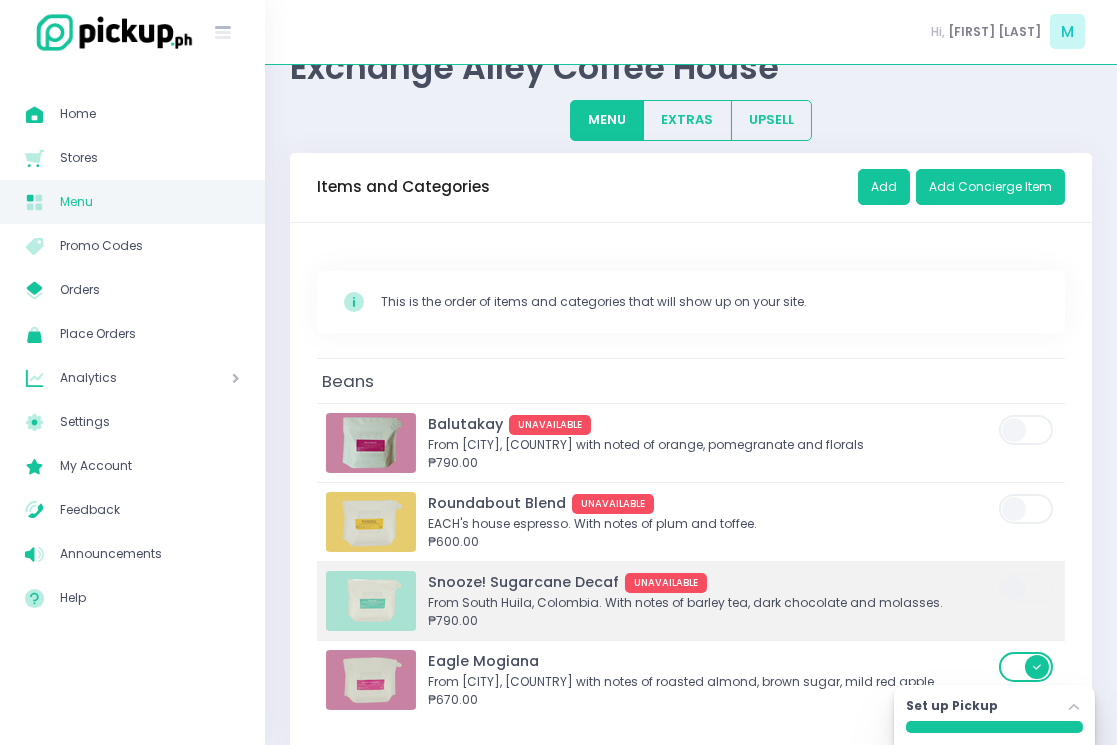 scroll, scrollTop: 261, scrollLeft: 0, axis: vertical 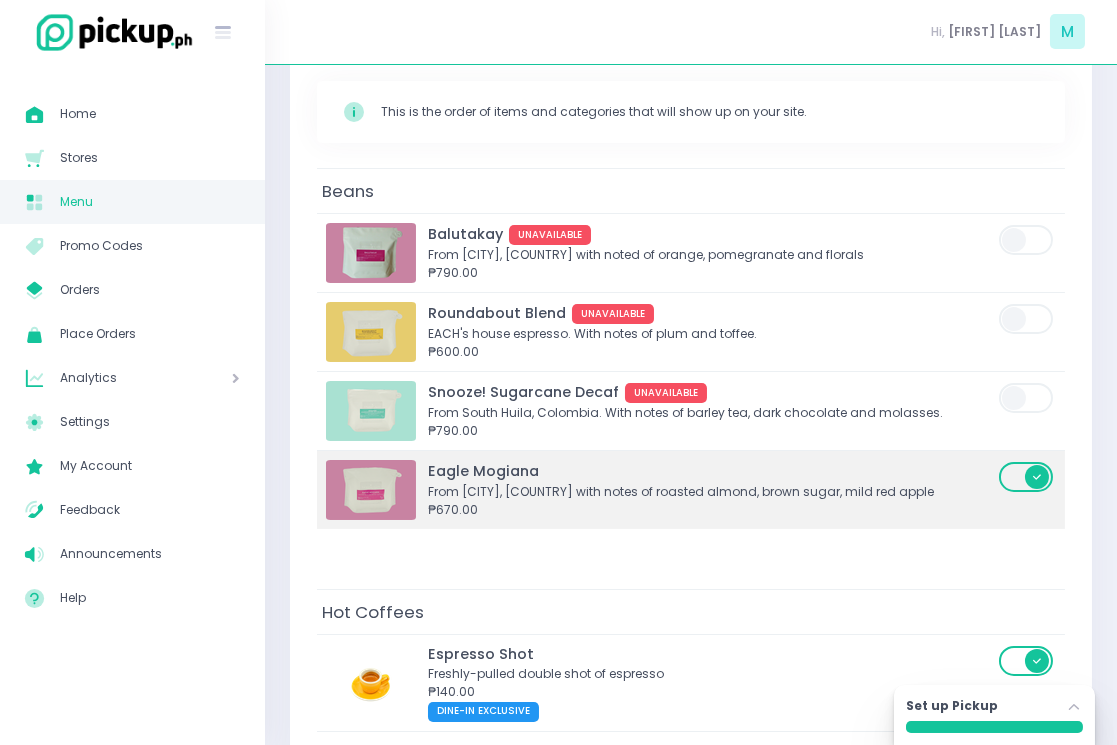 click at bounding box center [1027, 477] 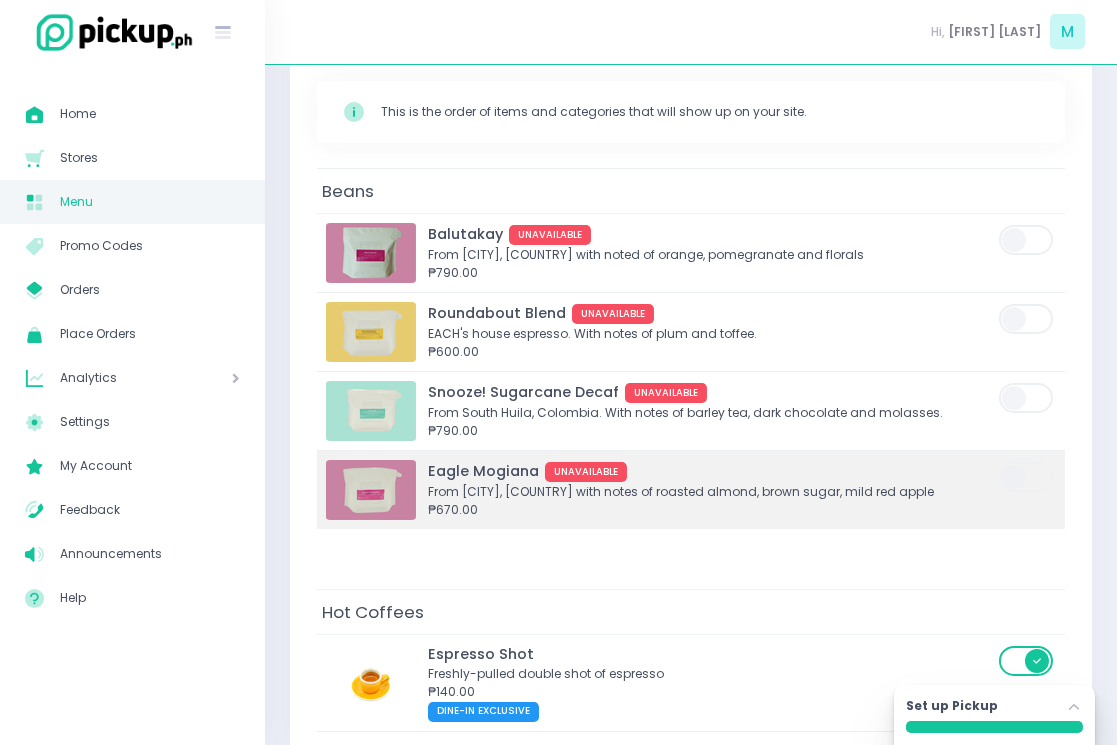scroll, scrollTop: 504, scrollLeft: 0, axis: vertical 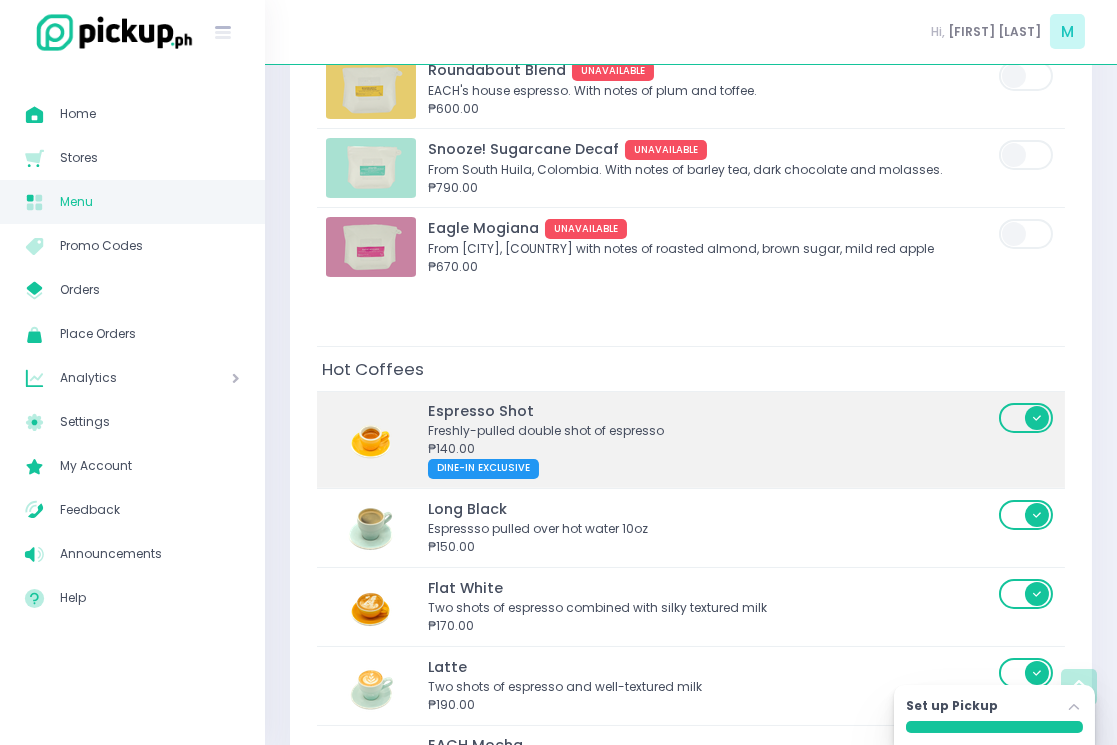 click at bounding box center [1027, 418] 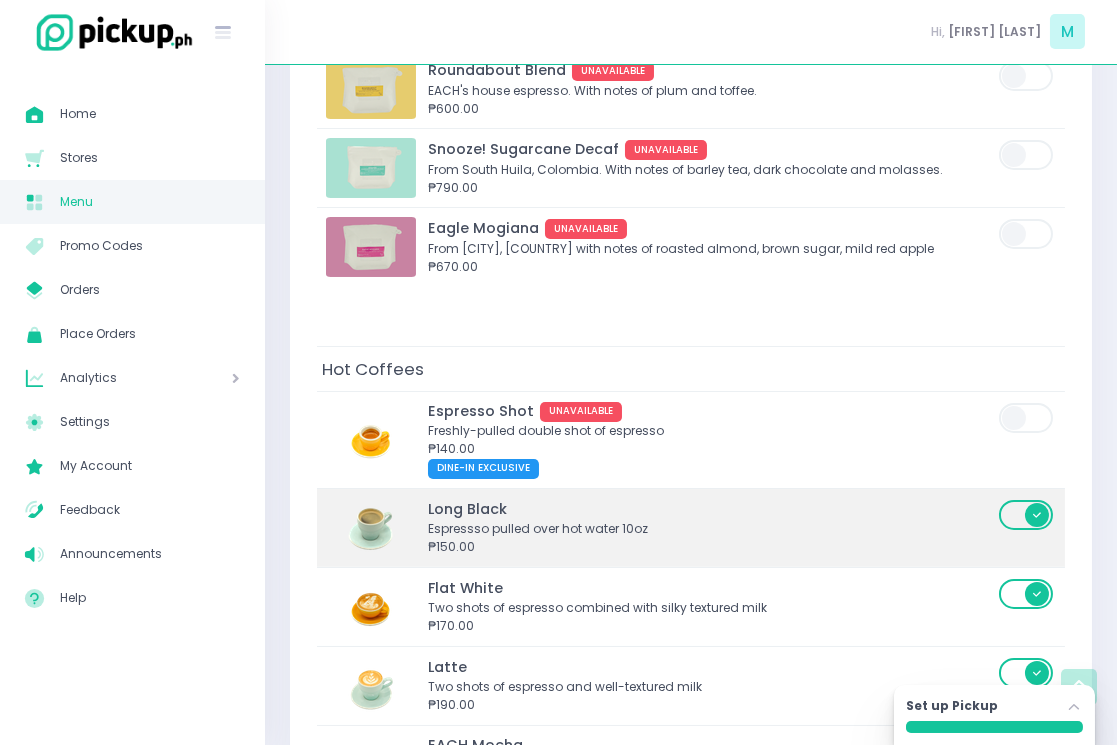 click at bounding box center [1027, 515] 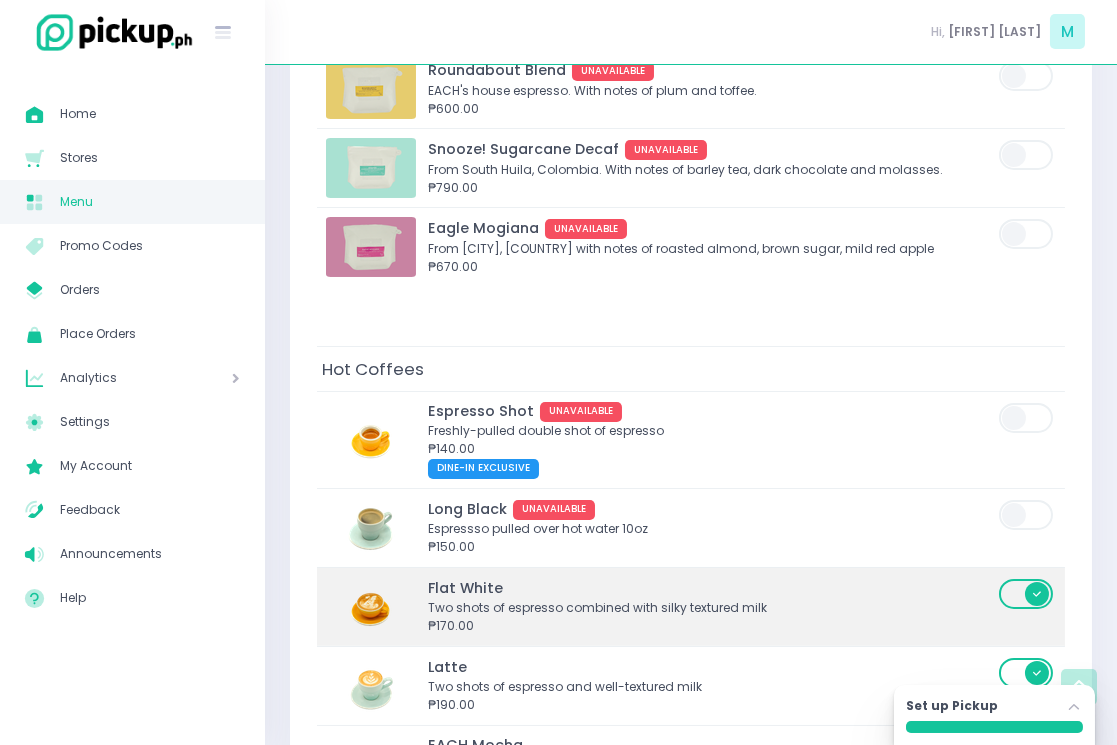 click at bounding box center [1027, 594] 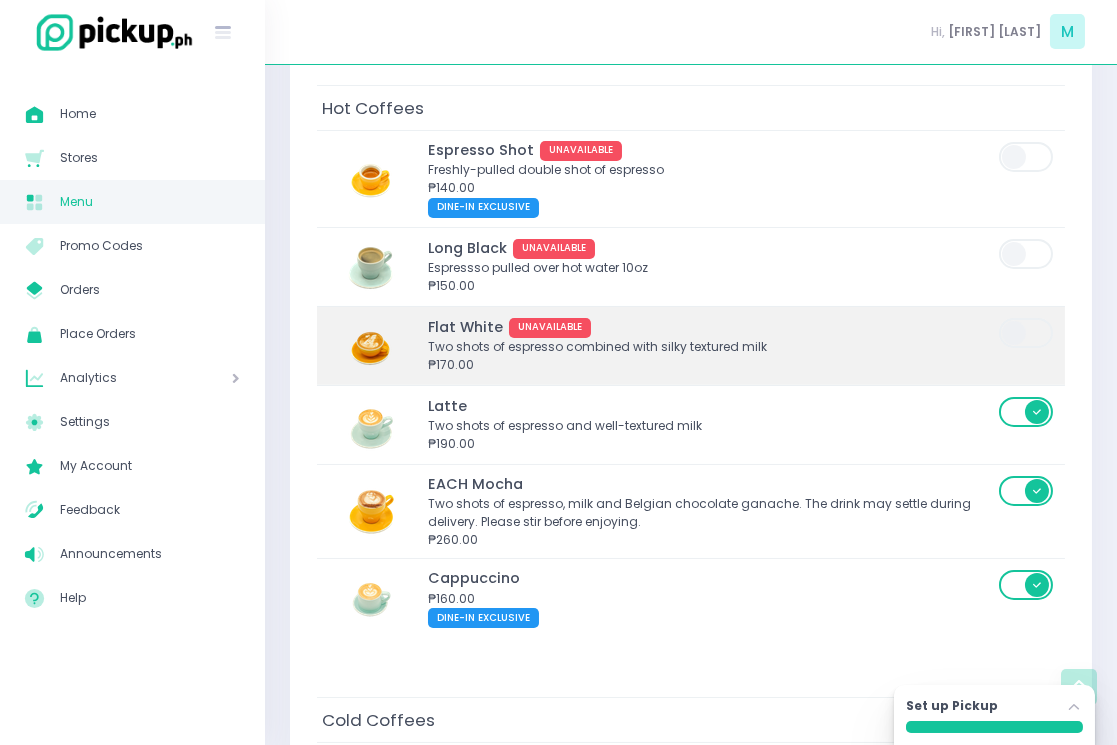 scroll, scrollTop: 770, scrollLeft: 0, axis: vertical 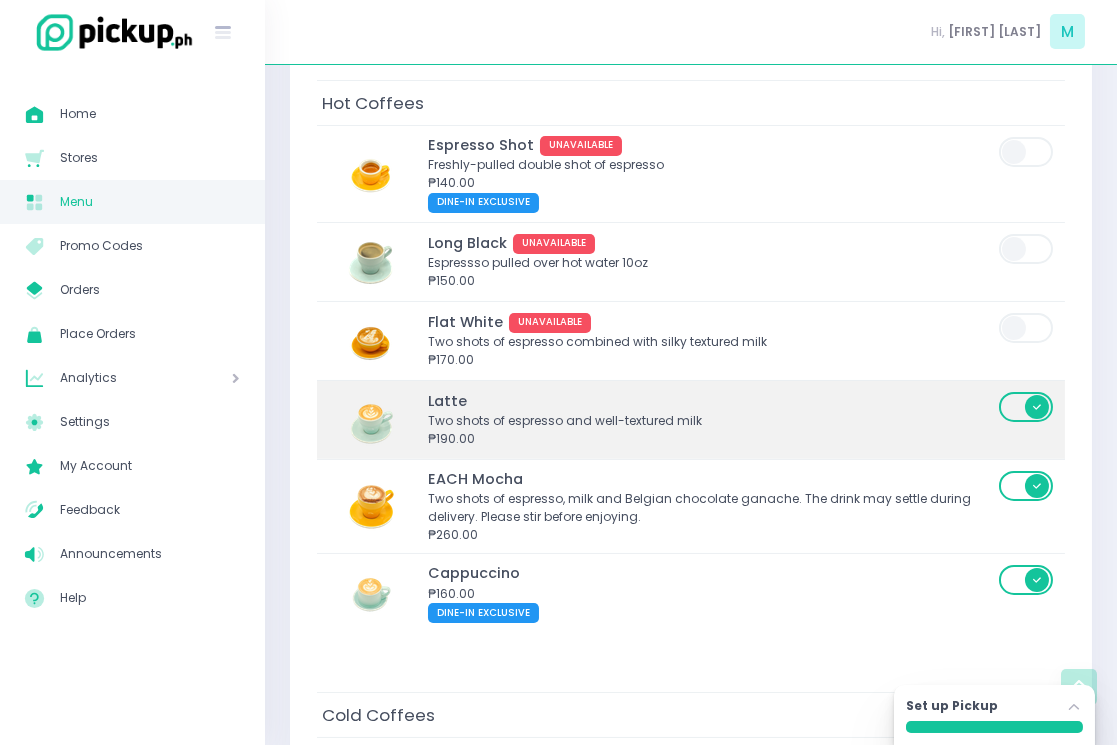 click at bounding box center (1027, 407) 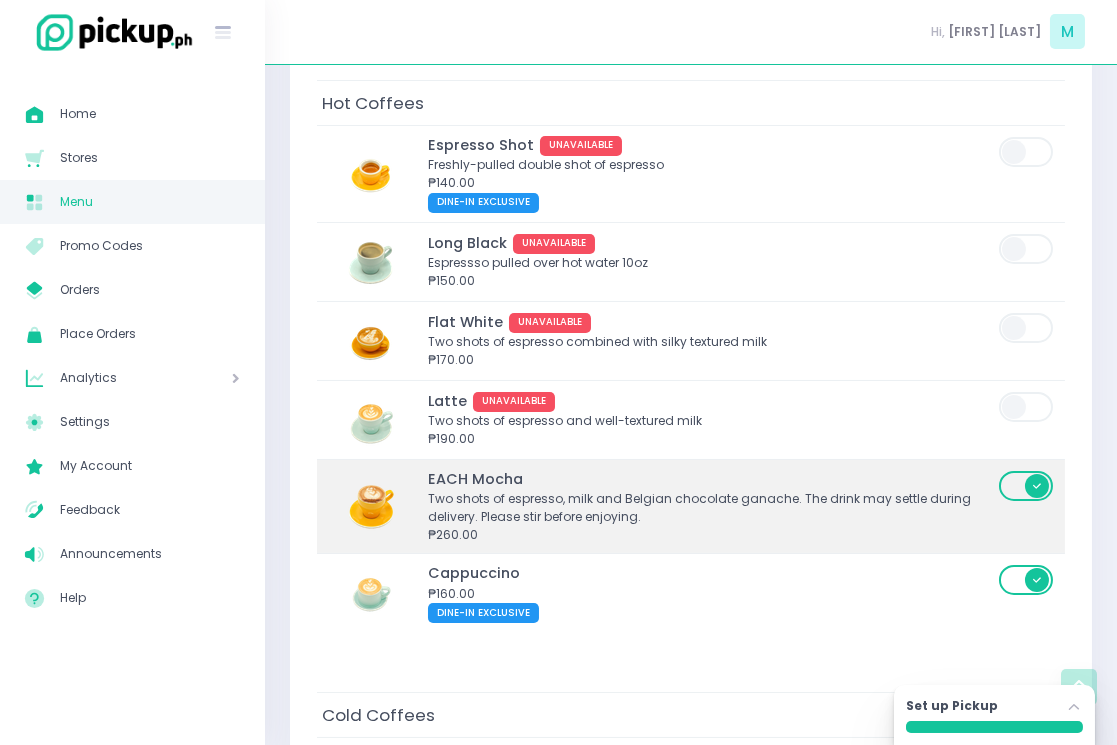 click at bounding box center [1027, 486] 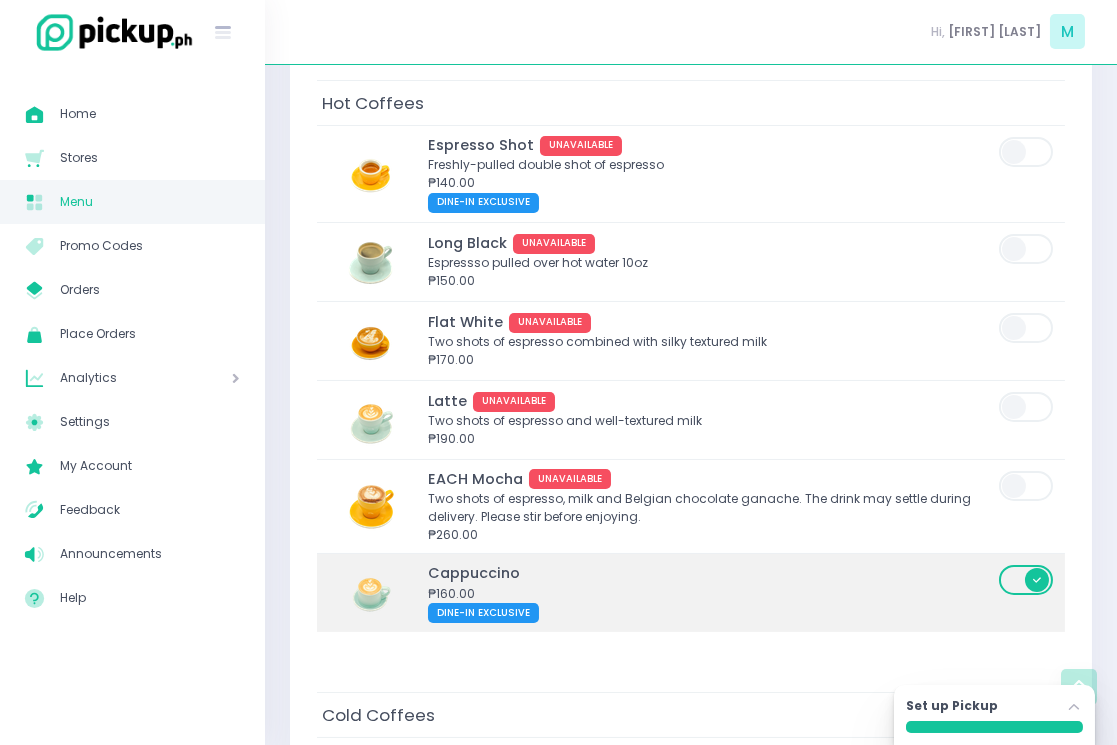 click at bounding box center [1027, 580] 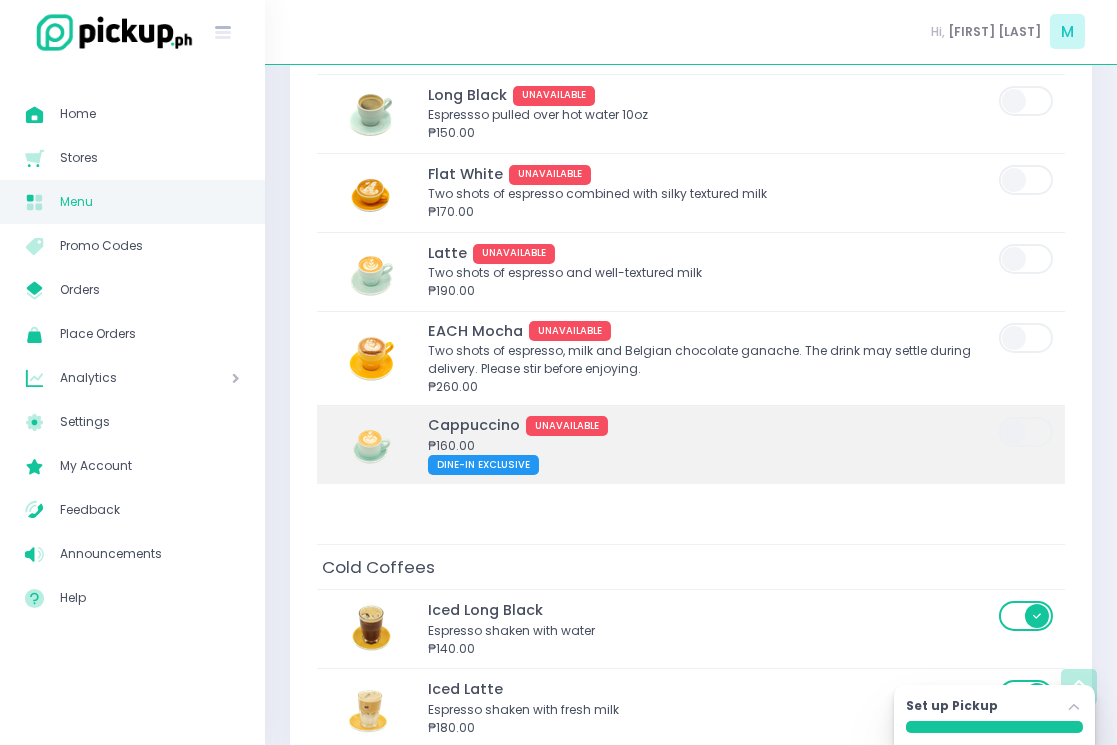 scroll, scrollTop: 1035, scrollLeft: 0, axis: vertical 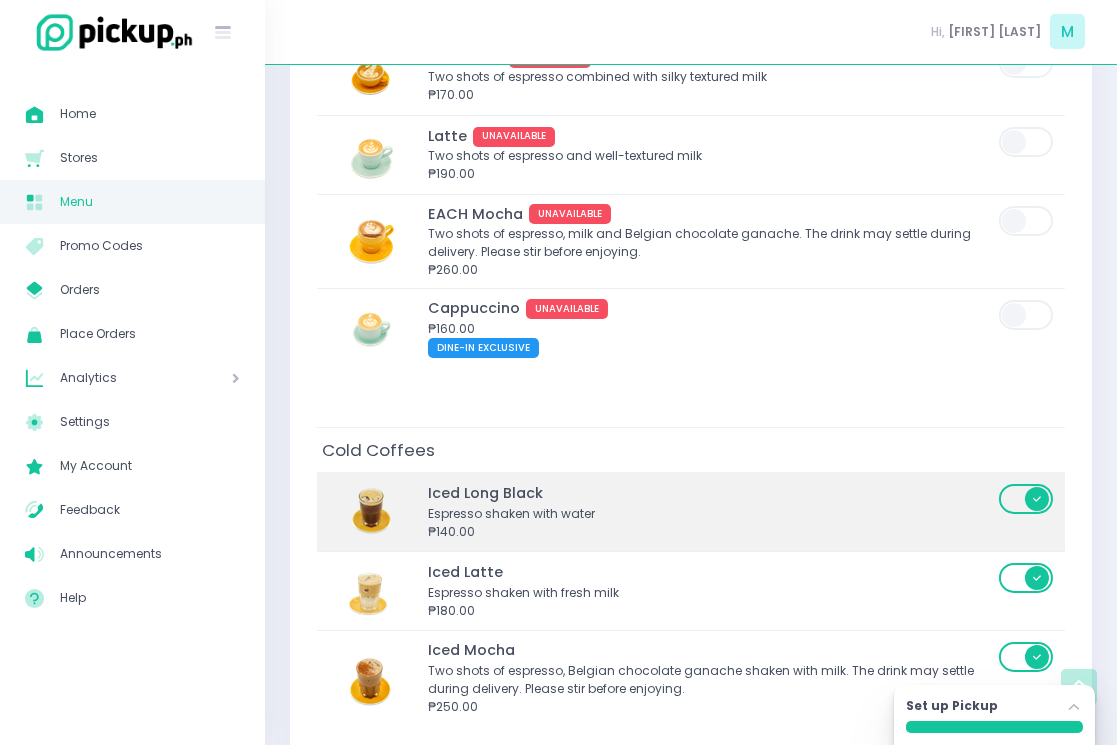 click at bounding box center (1027, 499) 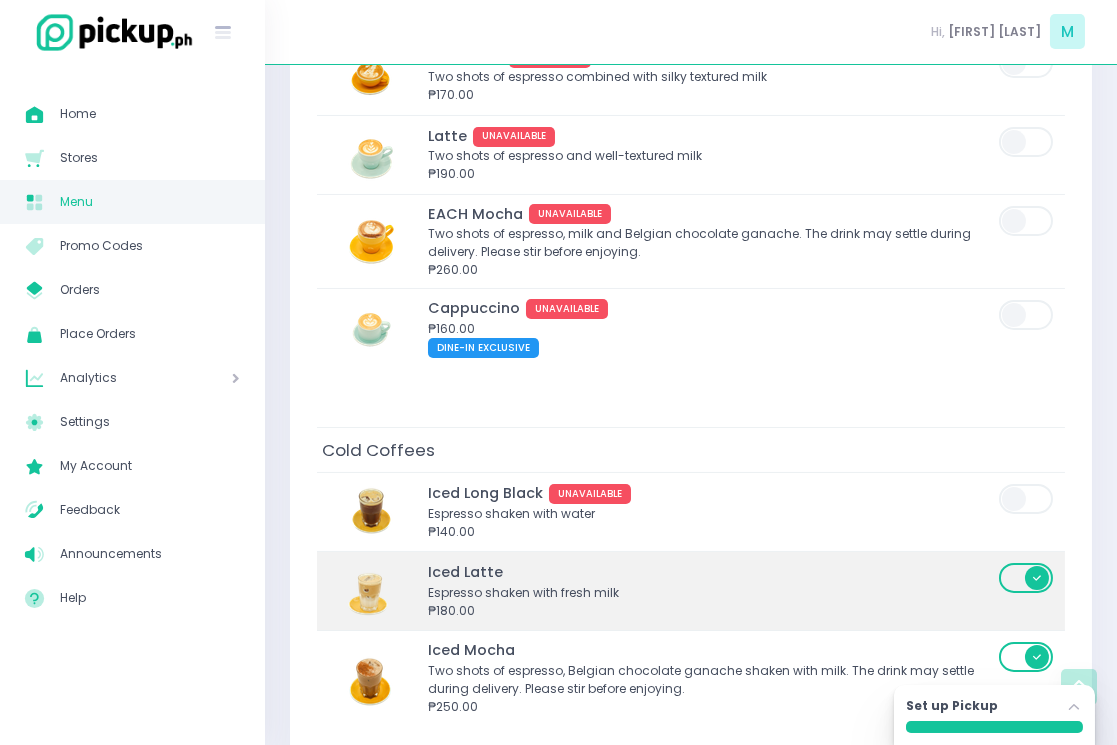click at bounding box center [1027, 578] 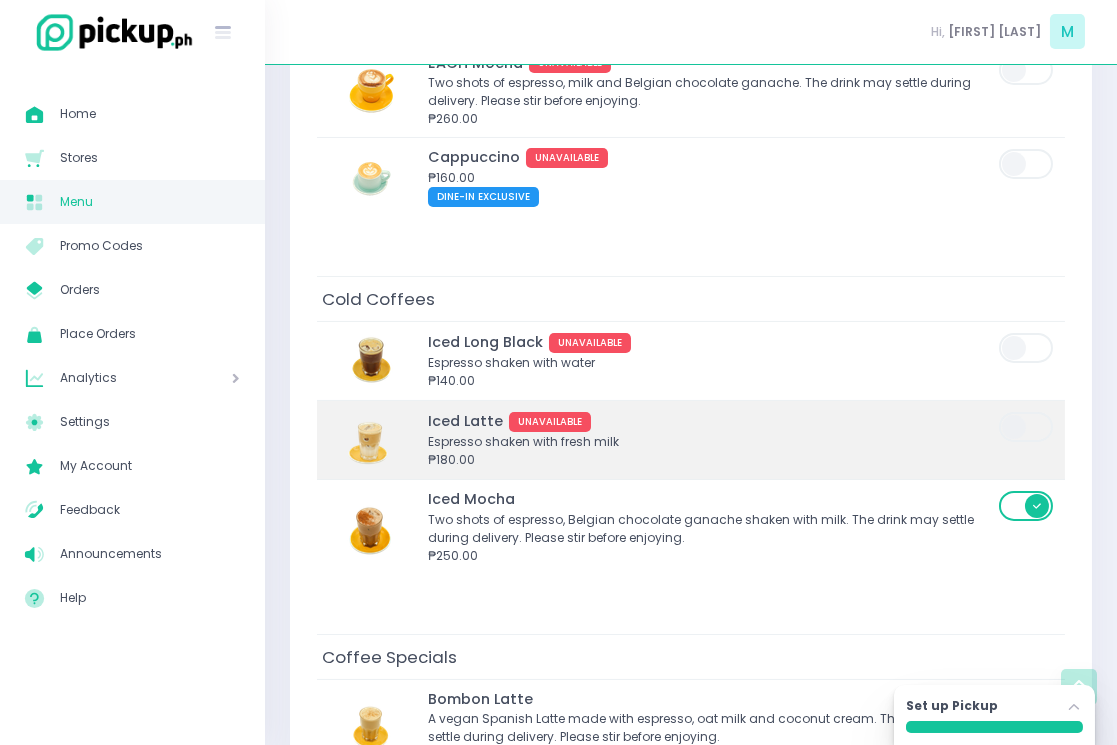 scroll, scrollTop: 1312, scrollLeft: 0, axis: vertical 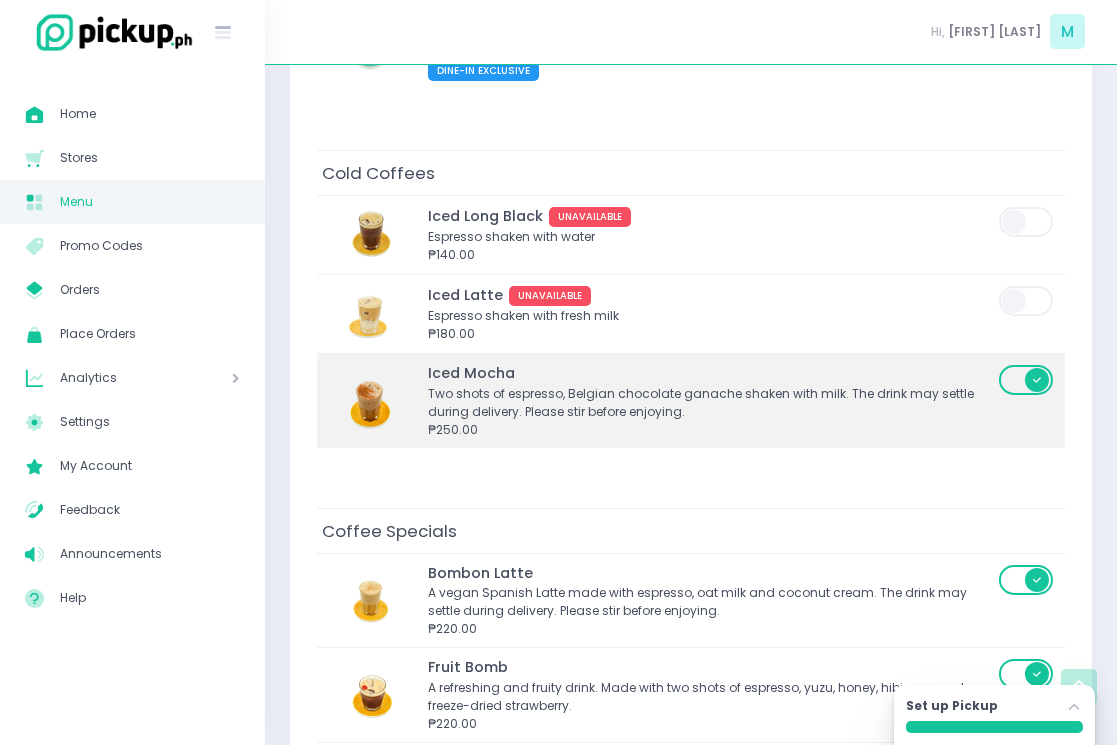 click at bounding box center [1027, 380] 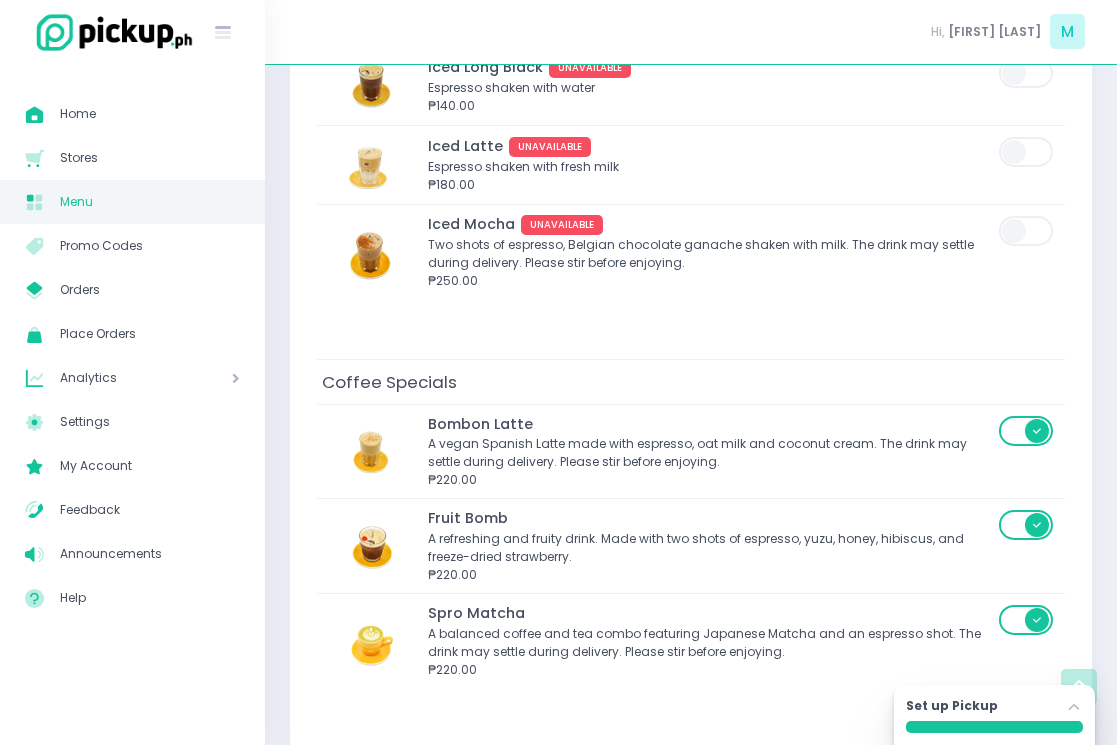 scroll, scrollTop: 1460, scrollLeft: 0, axis: vertical 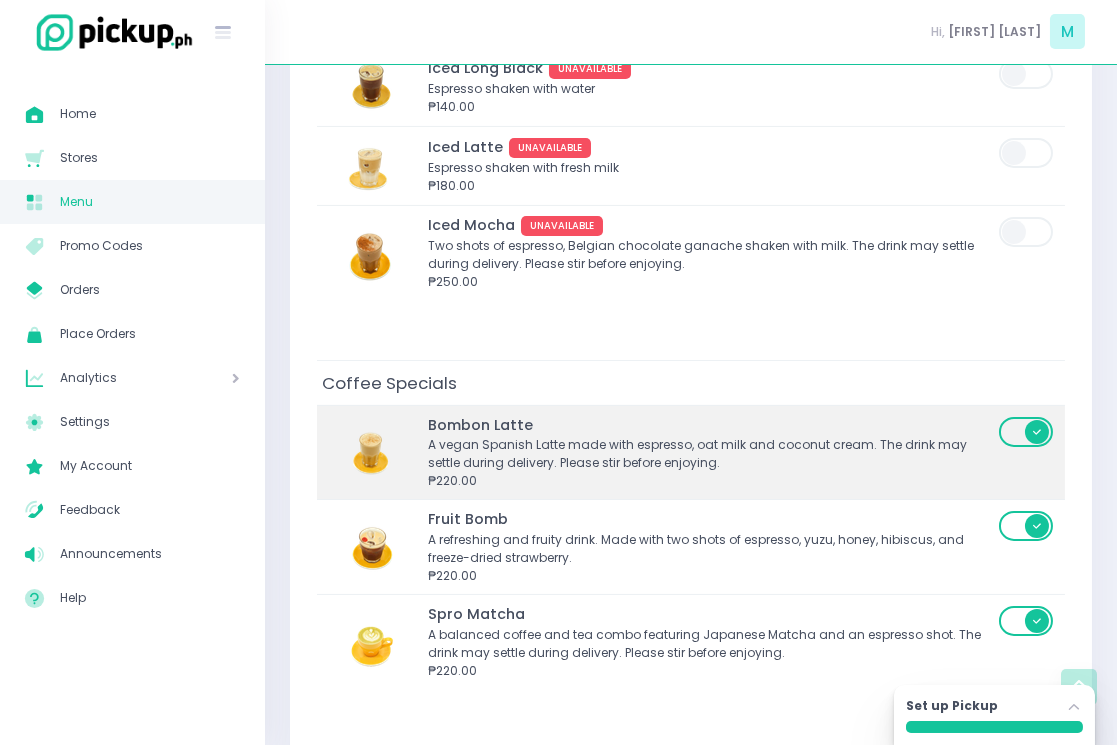 click at bounding box center [1027, 432] 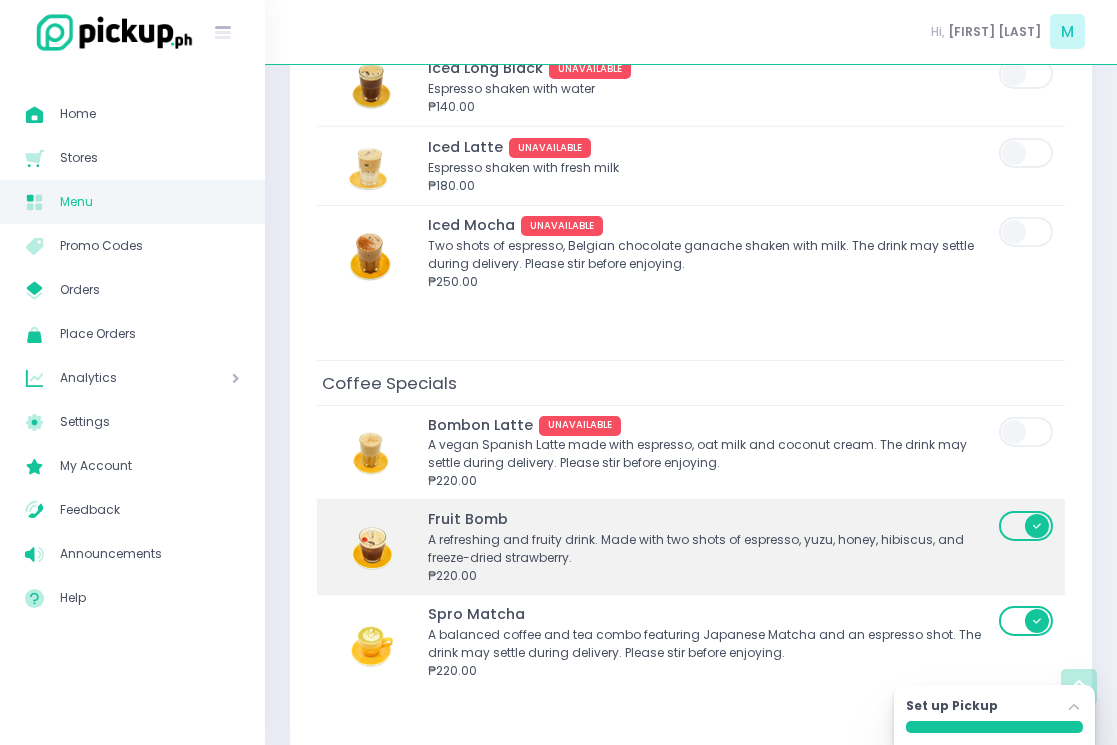 click at bounding box center [1027, 526] 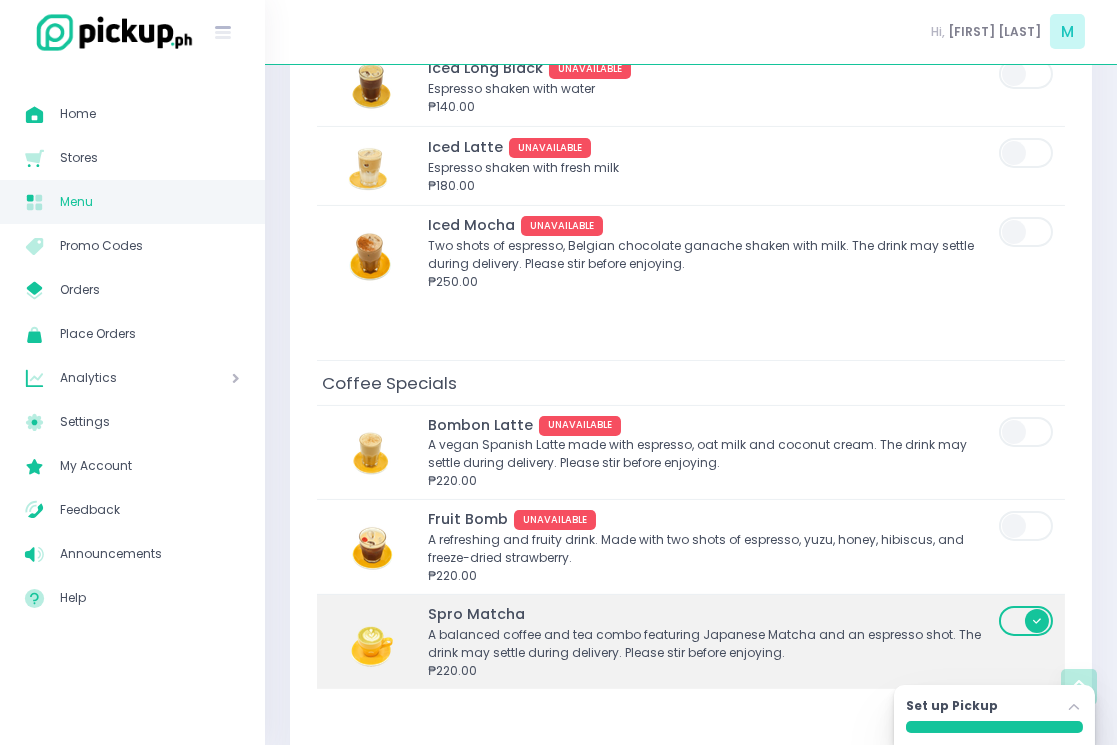 click at bounding box center (1027, 621) 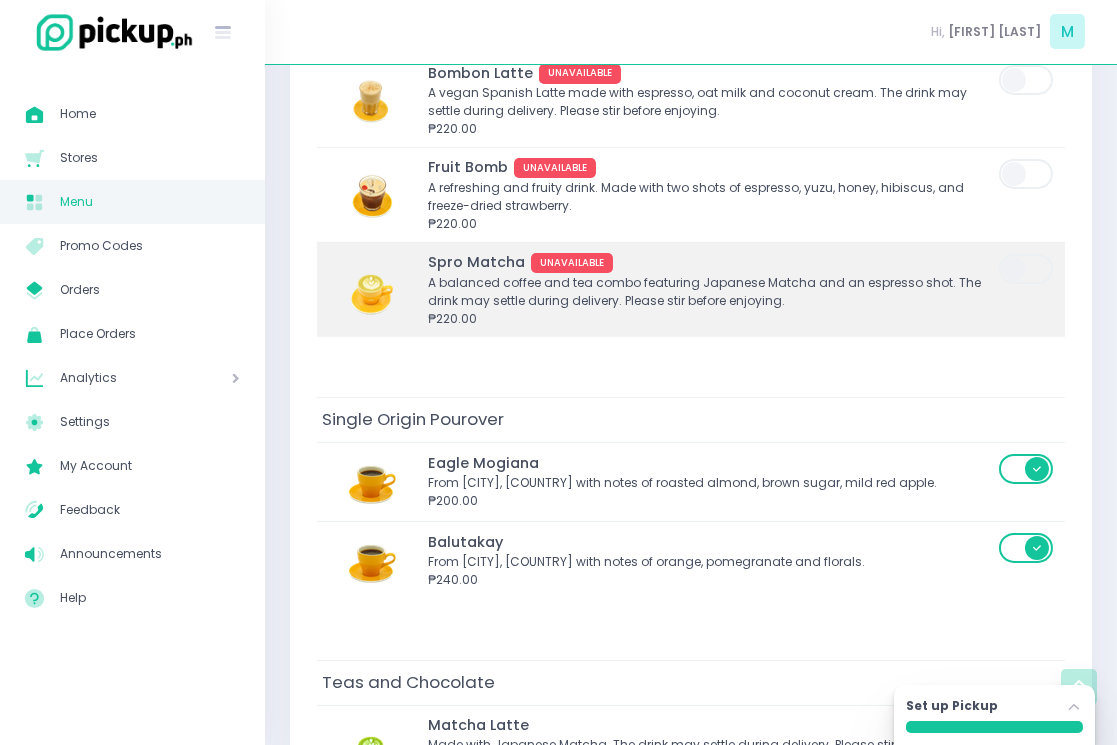 scroll, scrollTop: 1818, scrollLeft: 0, axis: vertical 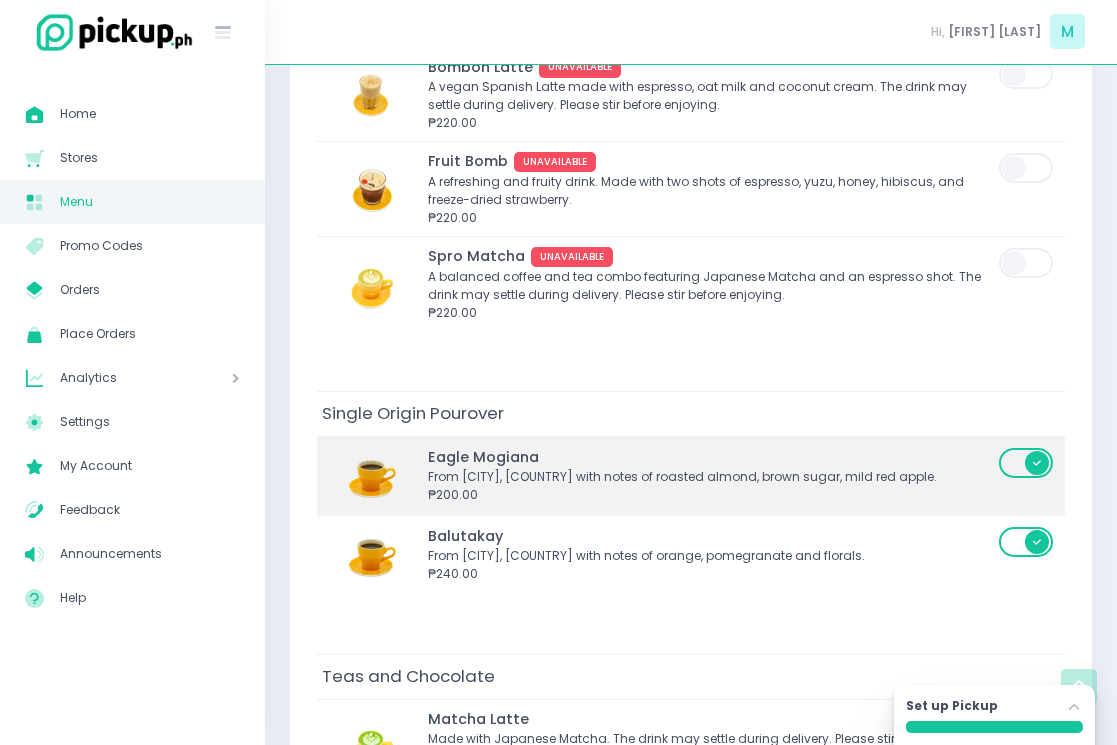 click at bounding box center (1027, 463) 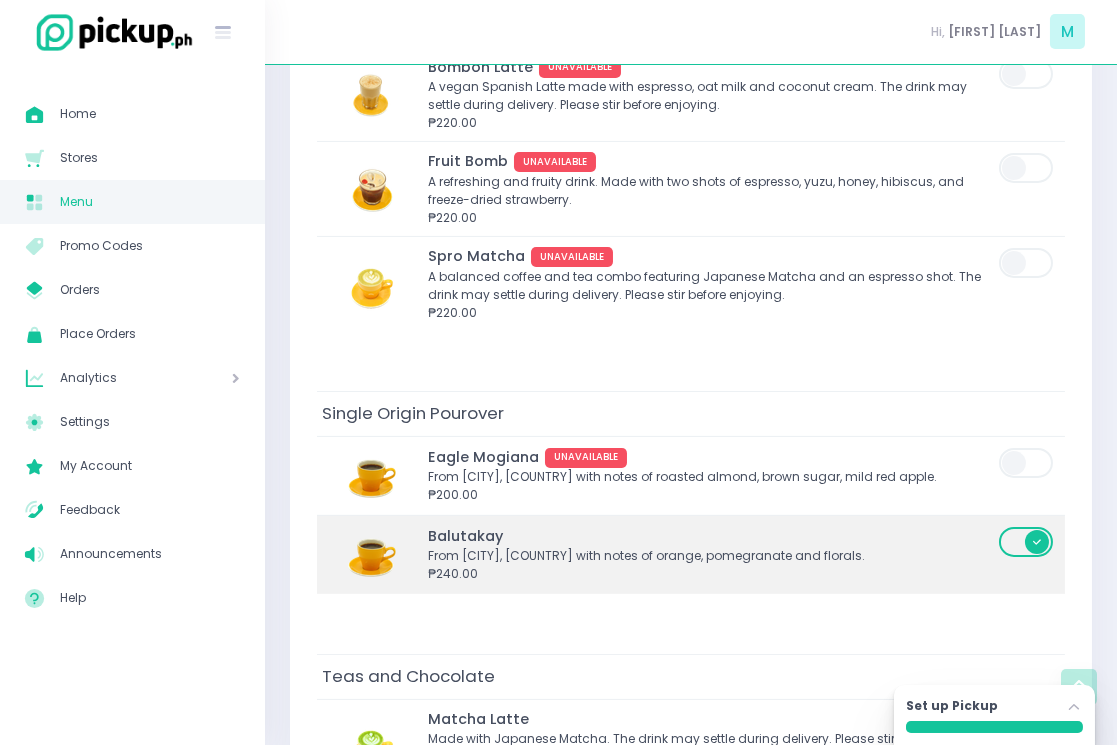 click at bounding box center (1027, 542) 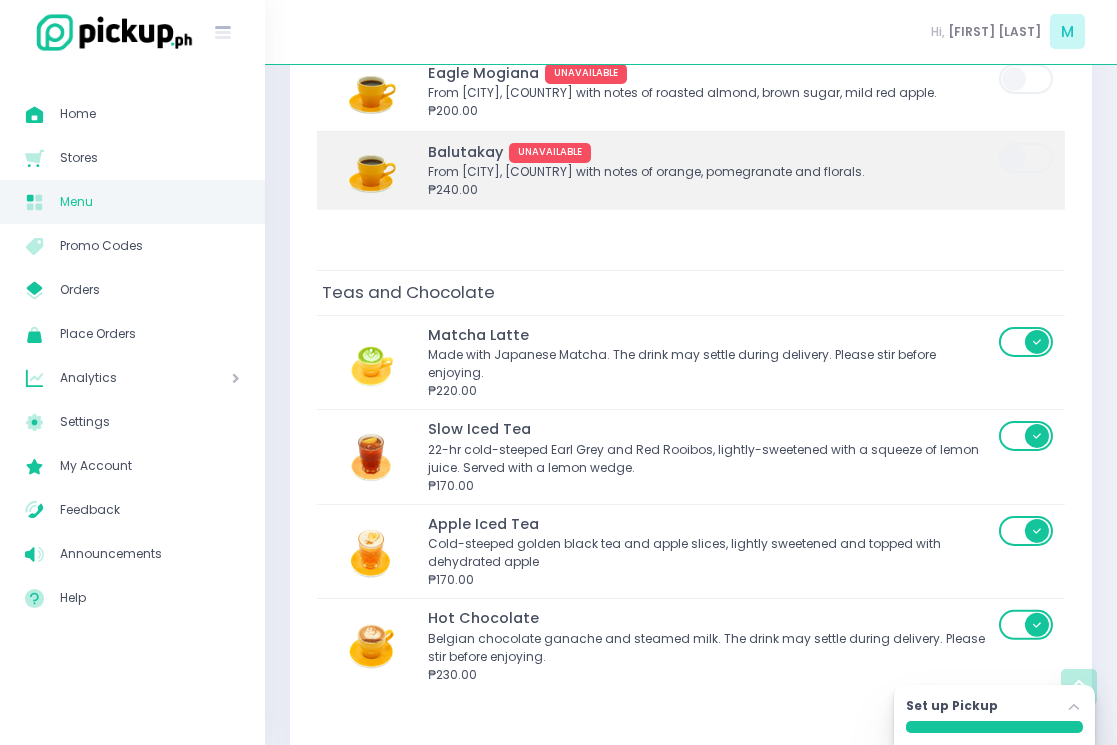 scroll, scrollTop: 2203, scrollLeft: 0, axis: vertical 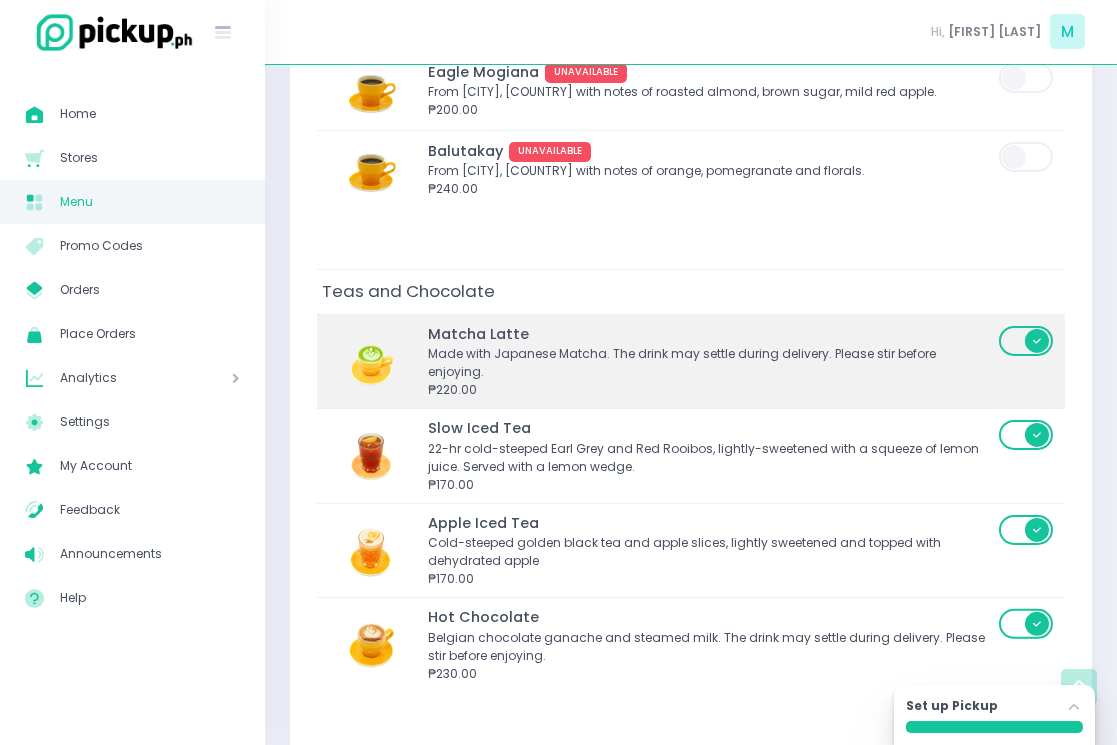 click at bounding box center (1027, 341) 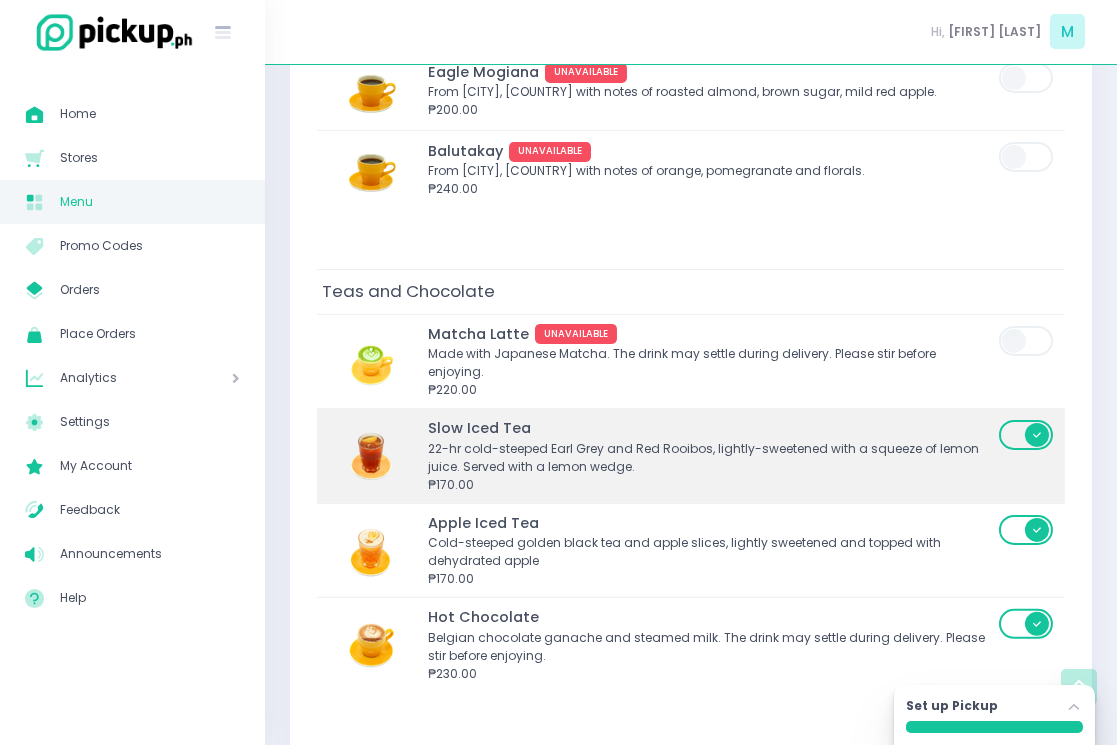 click at bounding box center [1027, 435] 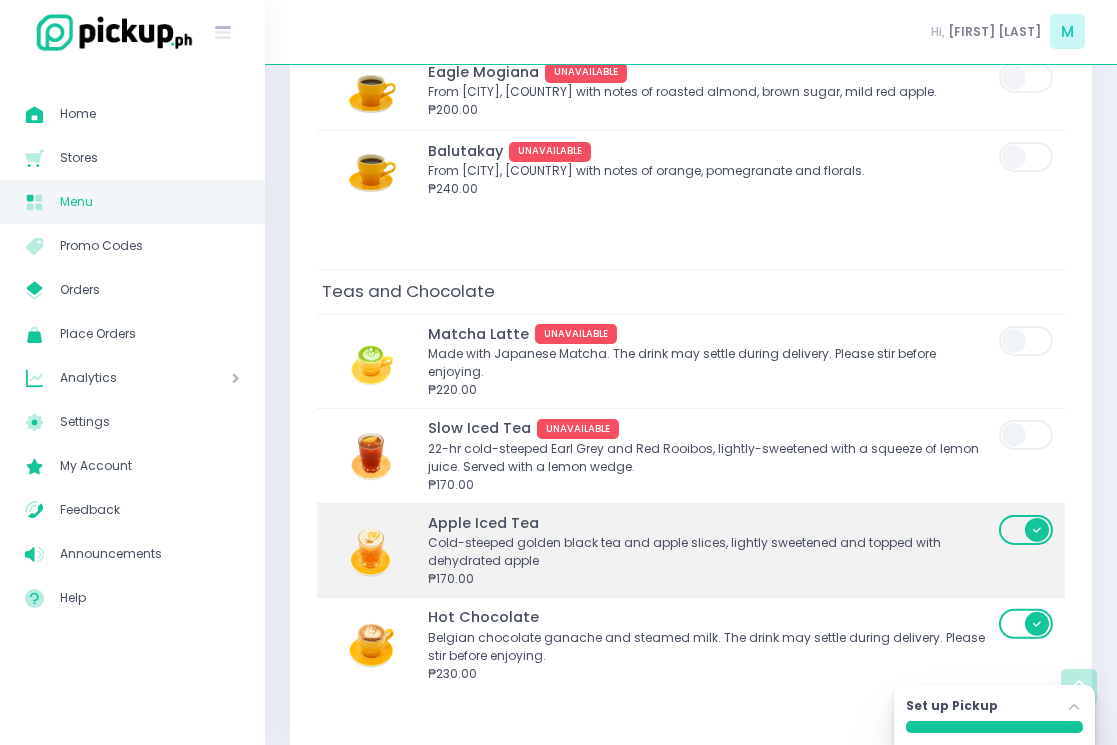 click at bounding box center [1027, 530] 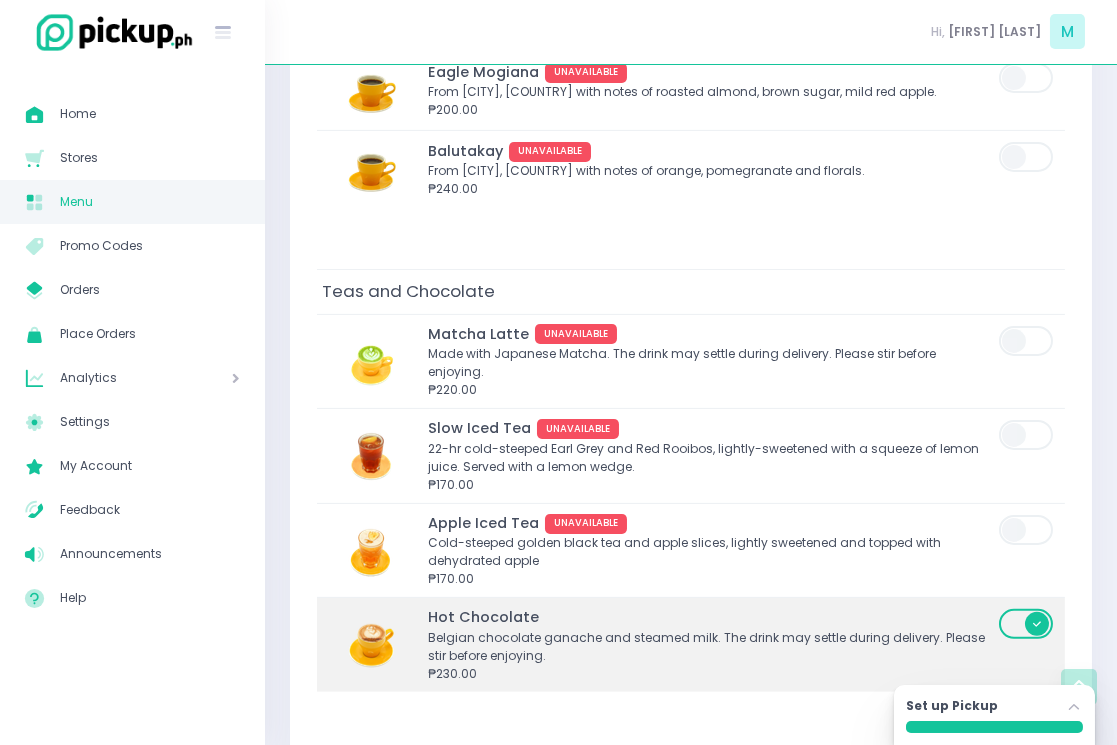 click at bounding box center [1027, 624] 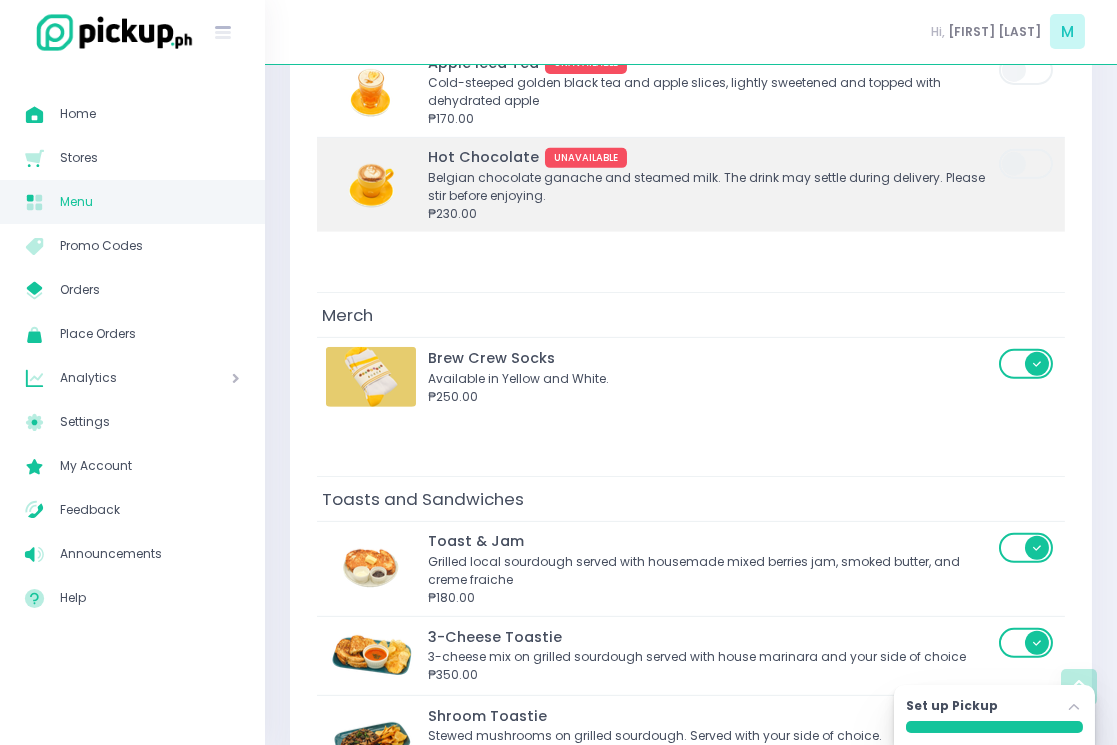 scroll, scrollTop: 2674, scrollLeft: 0, axis: vertical 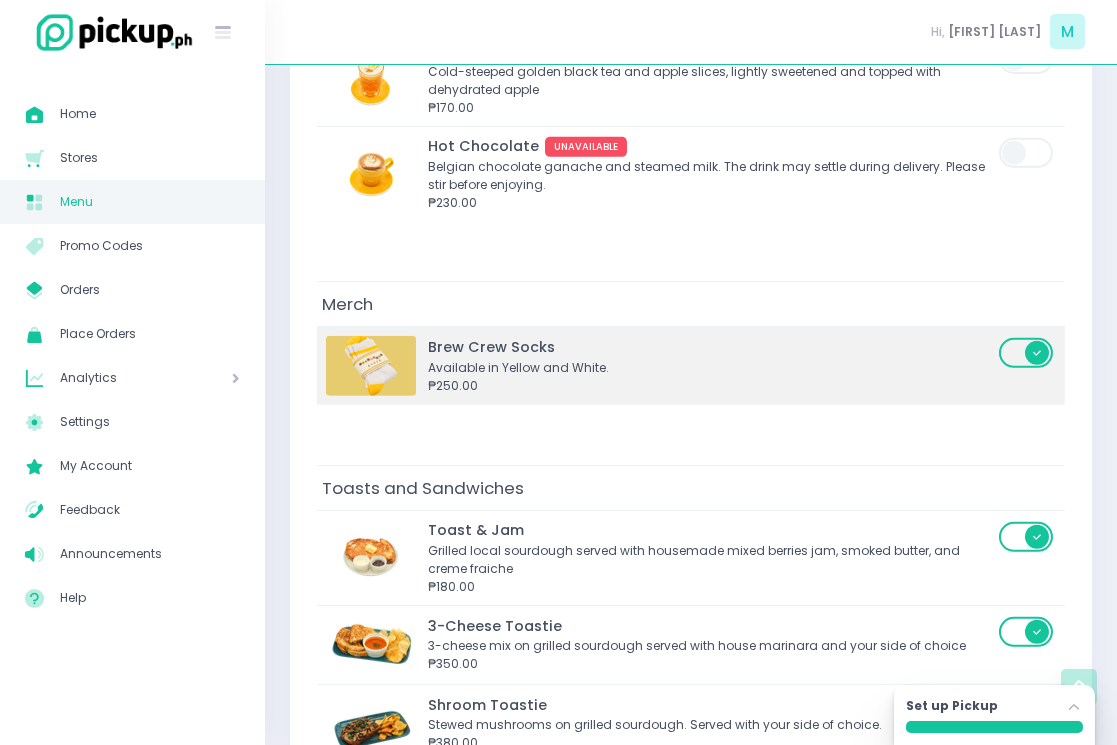 click at bounding box center [1027, 353] 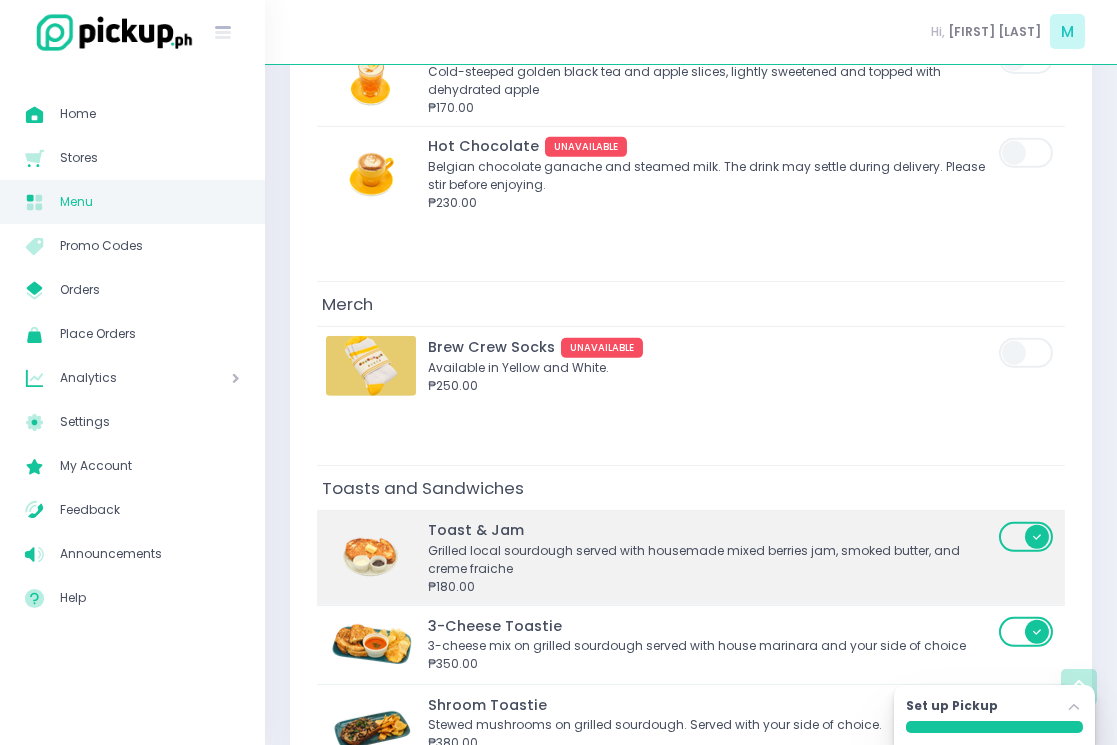 click at bounding box center [1027, 537] 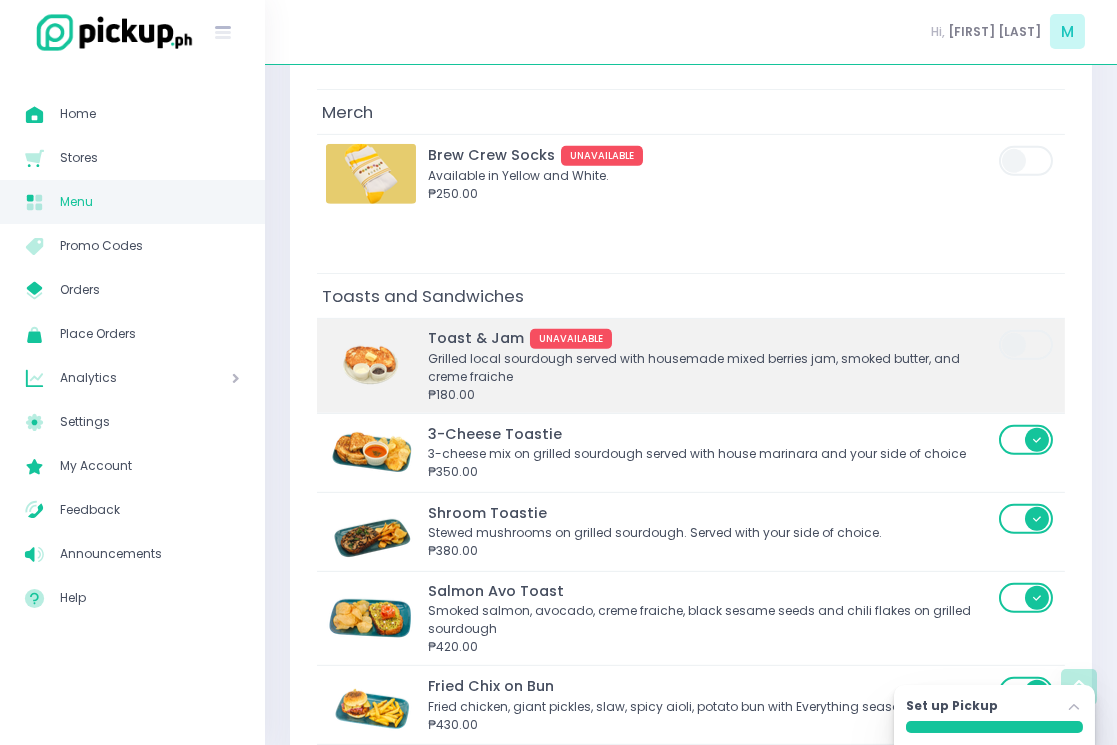 scroll, scrollTop: 2916, scrollLeft: 0, axis: vertical 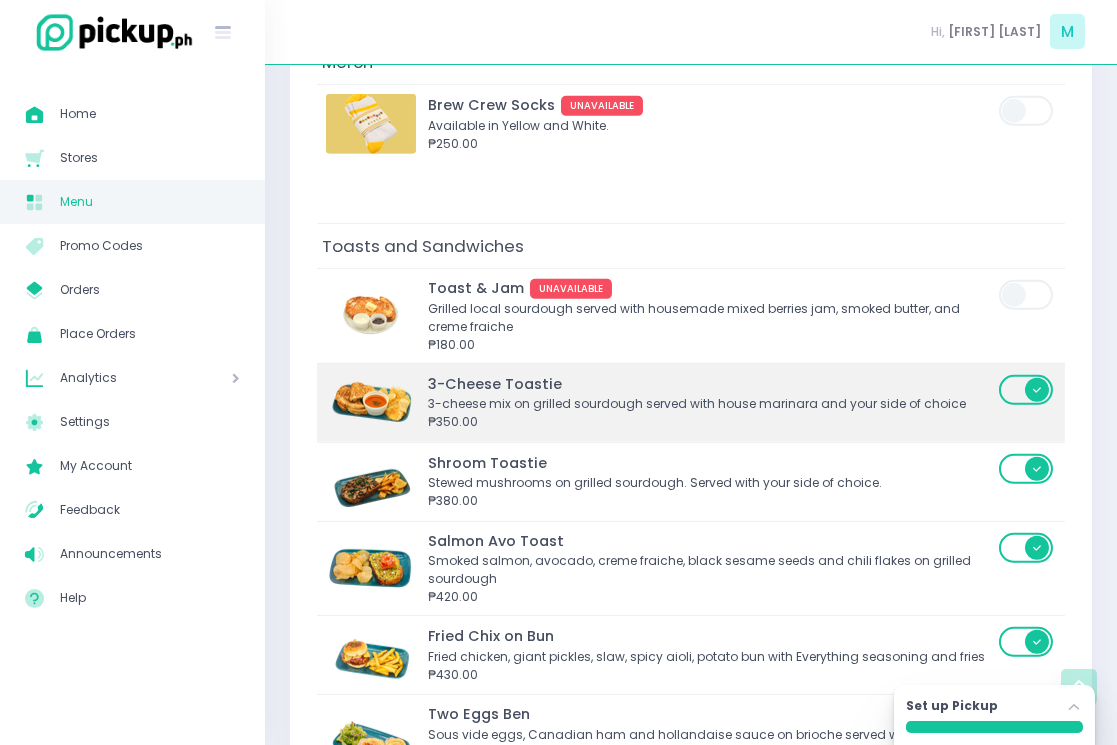 click at bounding box center [1027, 390] 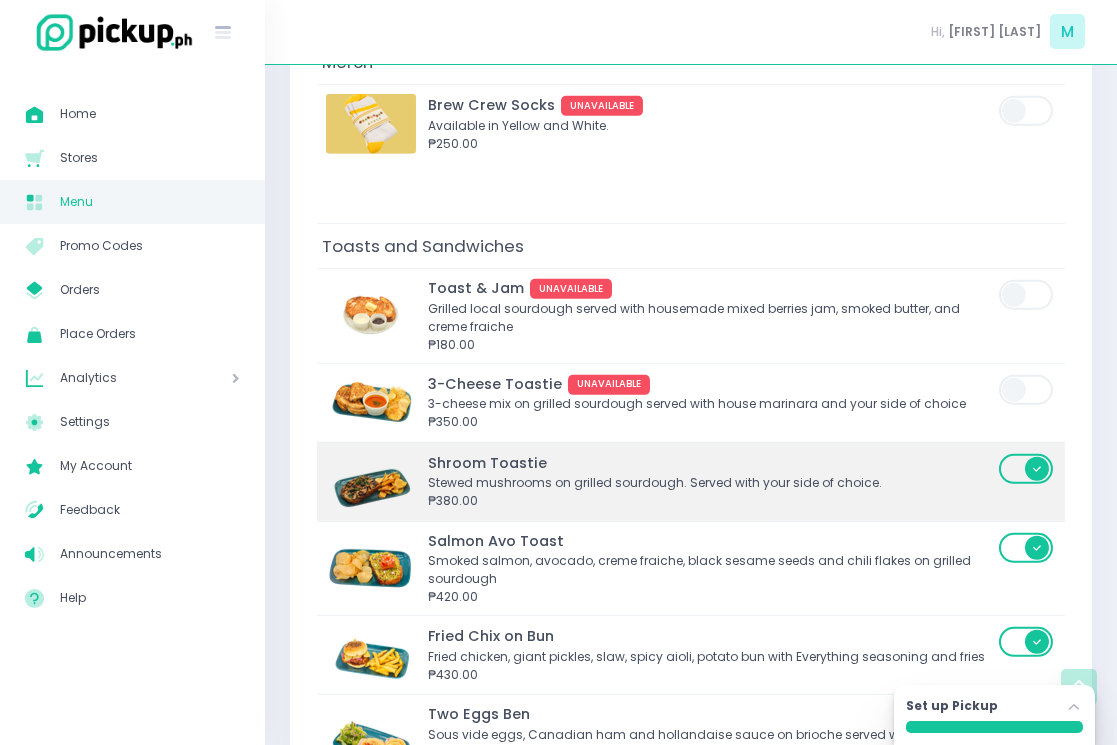 click at bounding box center [1027, 469] 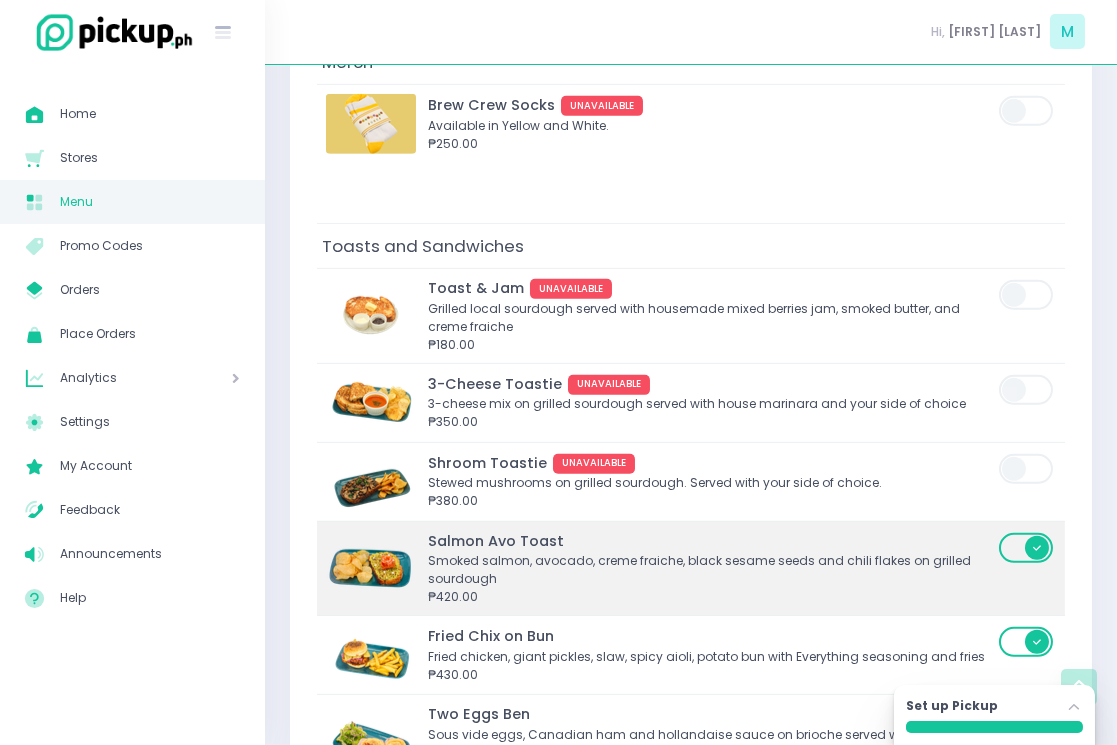 click at bounding box center [1027, 548] 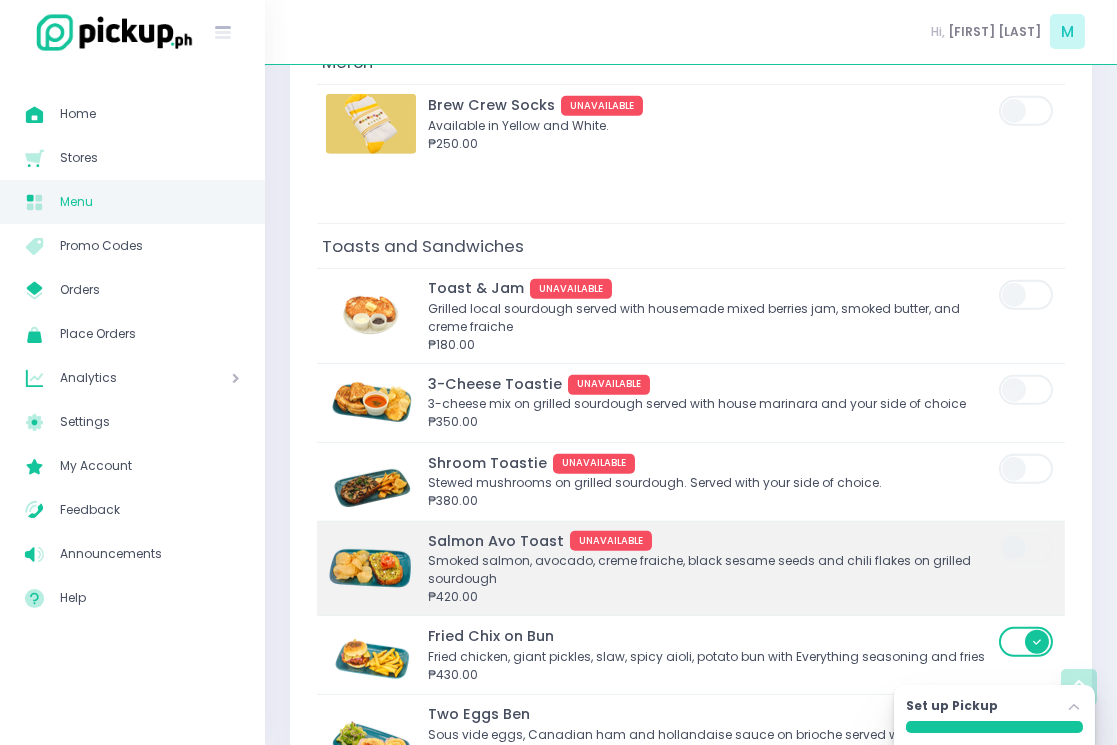 scroll, scrollTop: 3133, scrollLeft: 0, axis: vertical 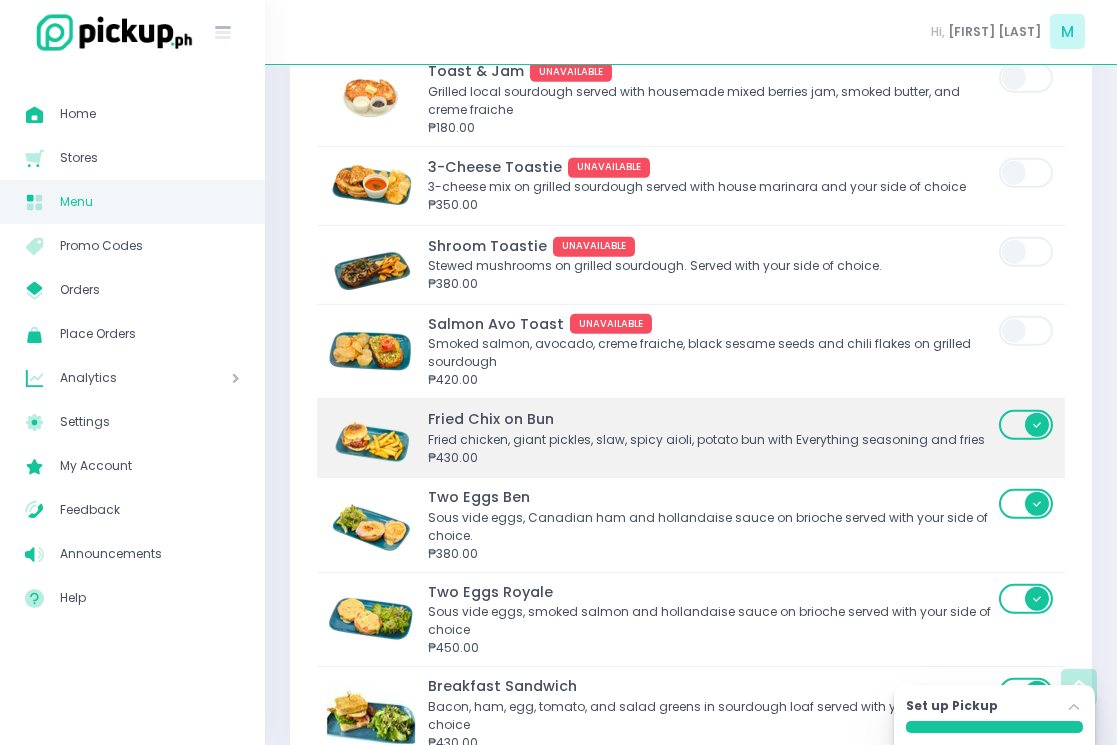 click at bounding box center (1027, 438) 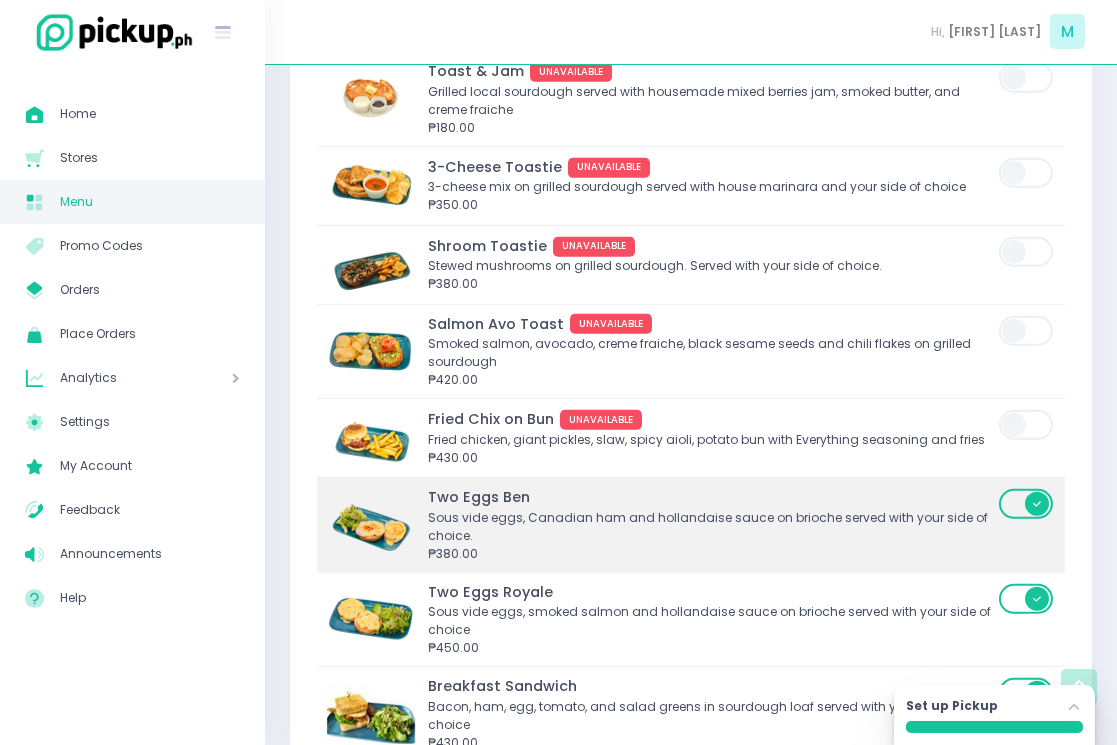 click at bounding box center [1027, 504] 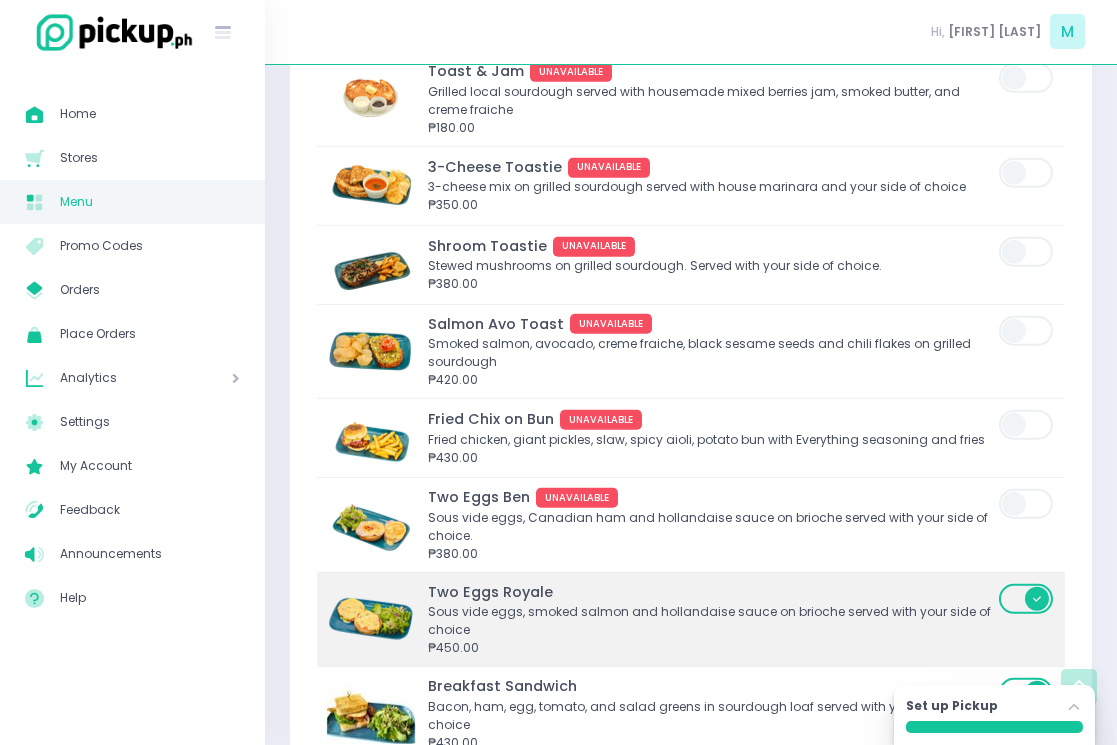 click at bounding box center [1027, 599] 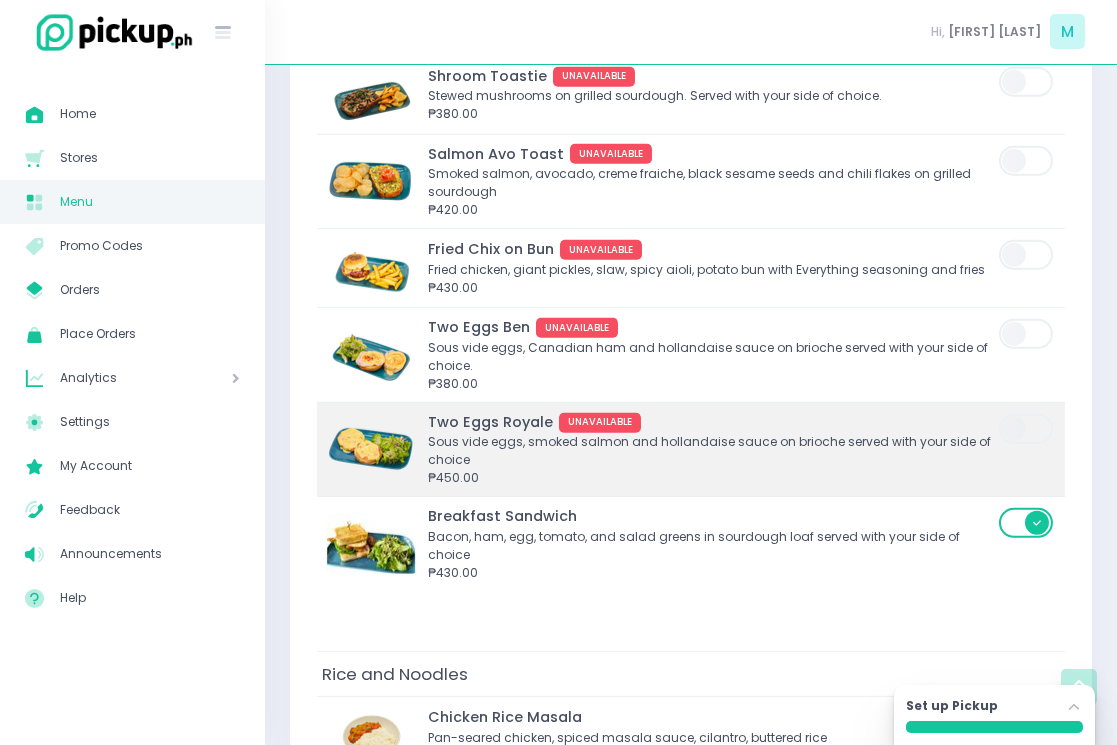 scroll, scrollTop: 3302, scrollLeft: 0, axis: vertical 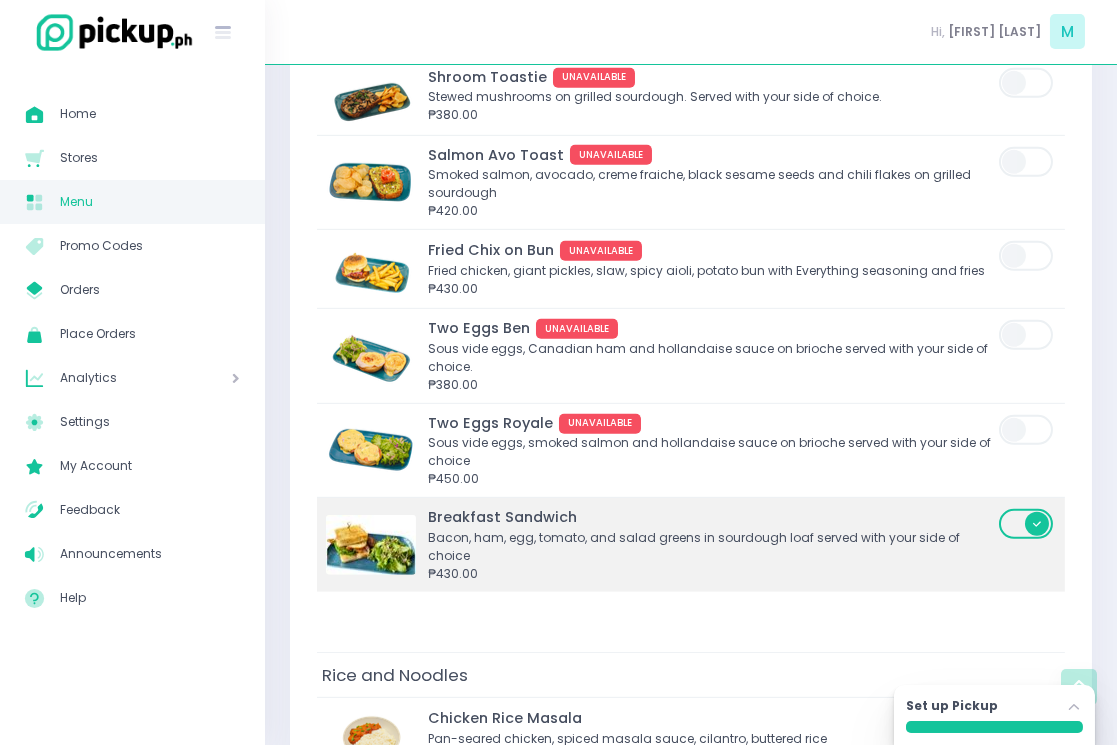 click at bounding box center (1027, 524) 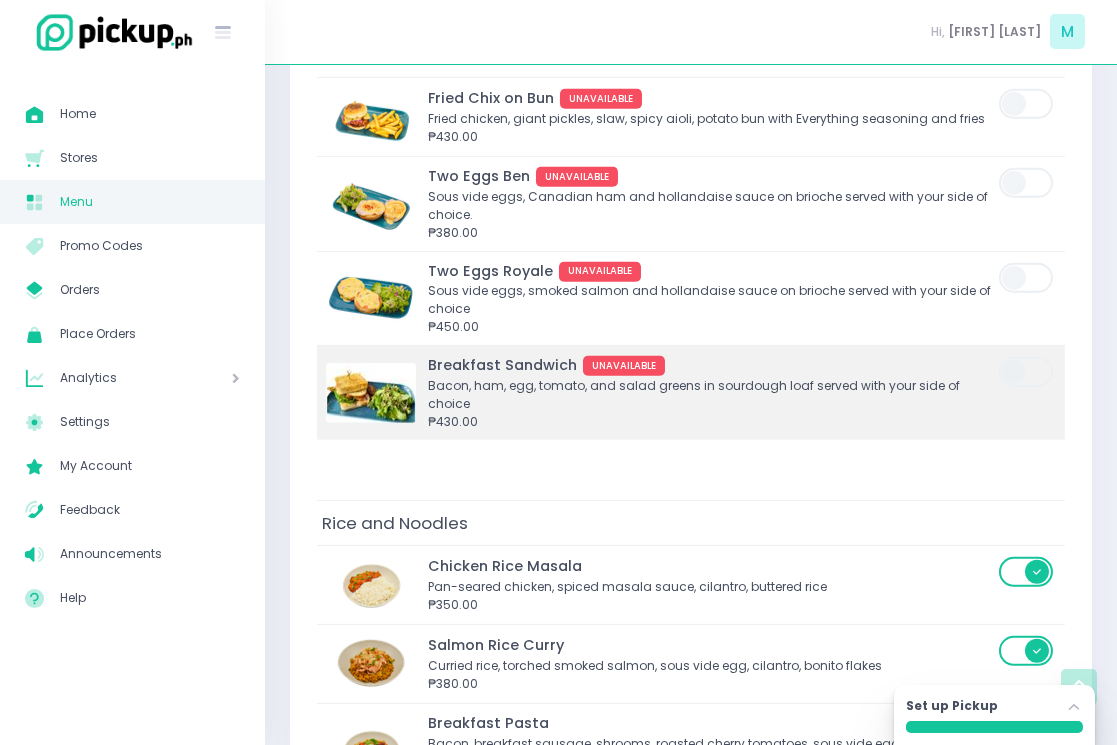scroll, scrollTop: 3461, scrollLeft: 0, axis: vertical 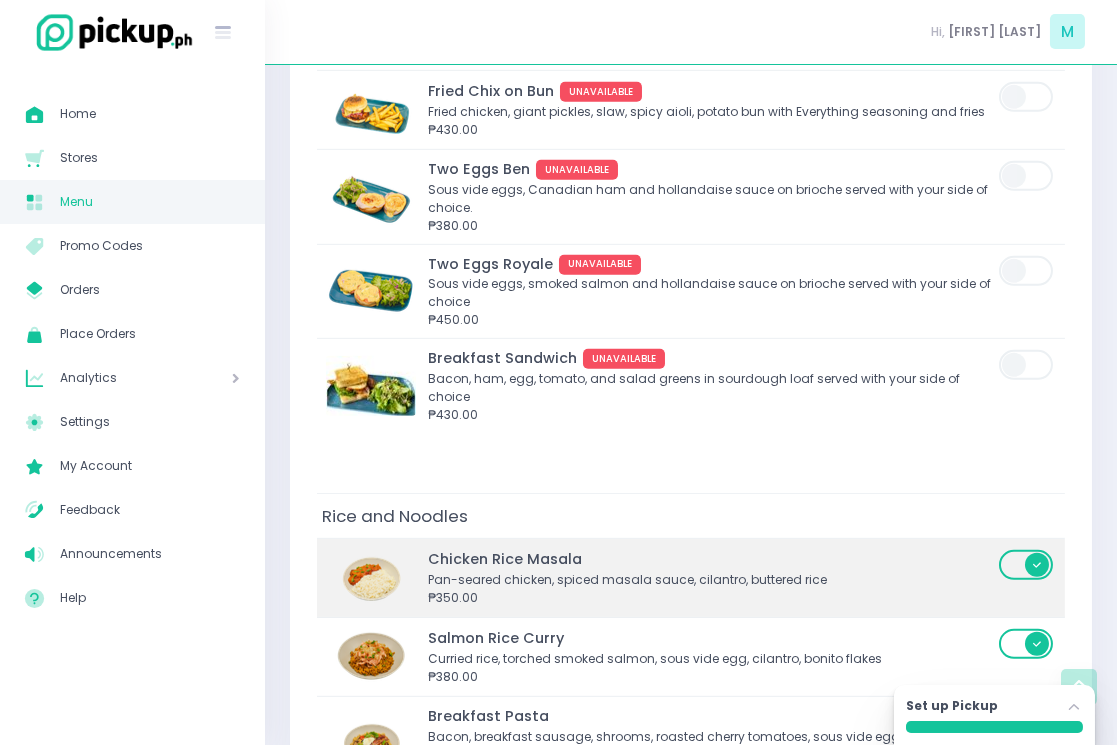 click at bounding box center (1027, 565) 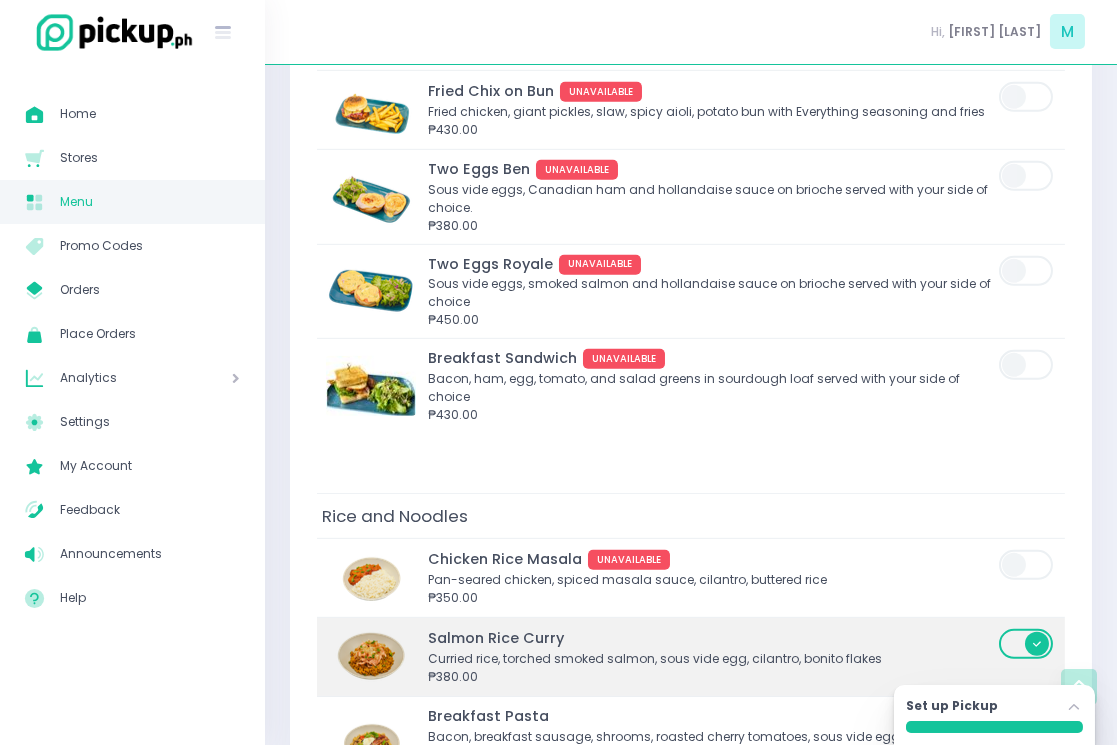 click at bounding box center [1027, 644] 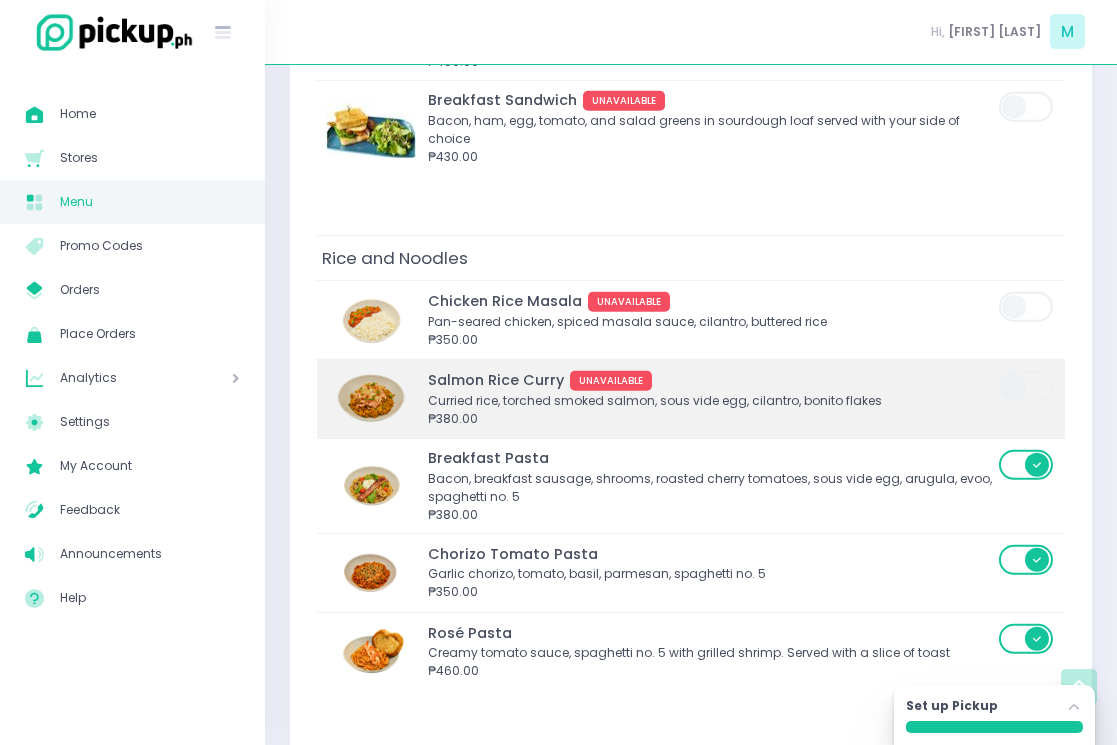 scroll, scrollTop: 3723, scrollLeft: 0, axis: vertical 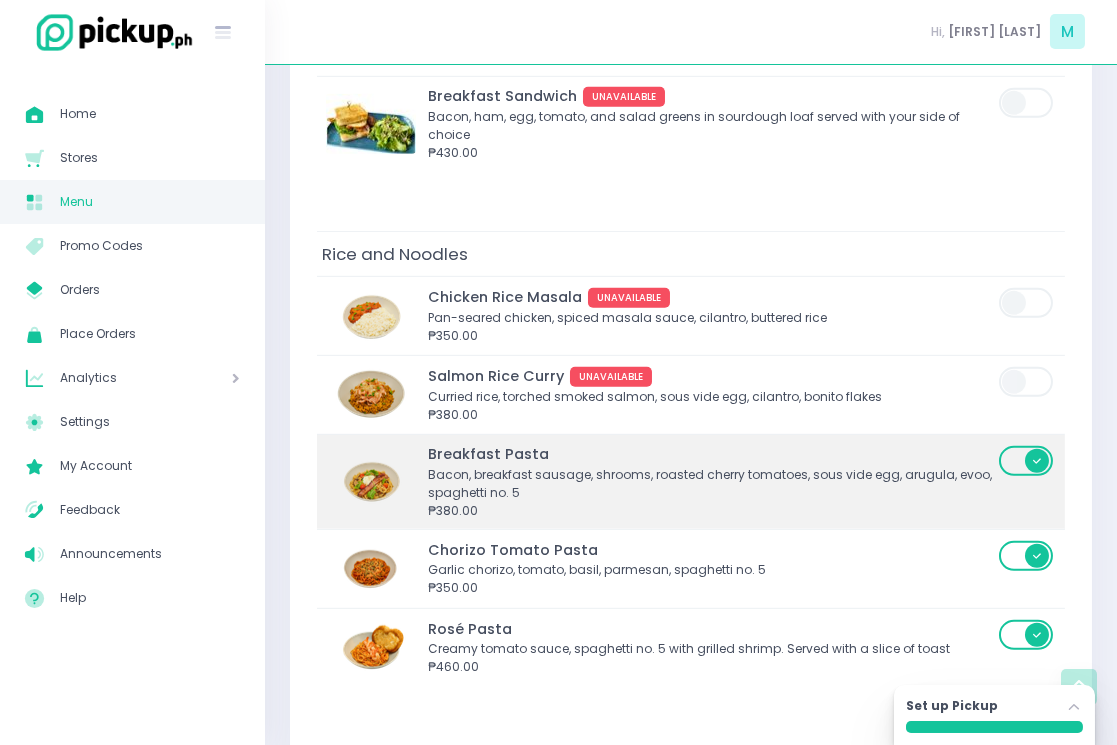 click at bounding box center (1027, 461) 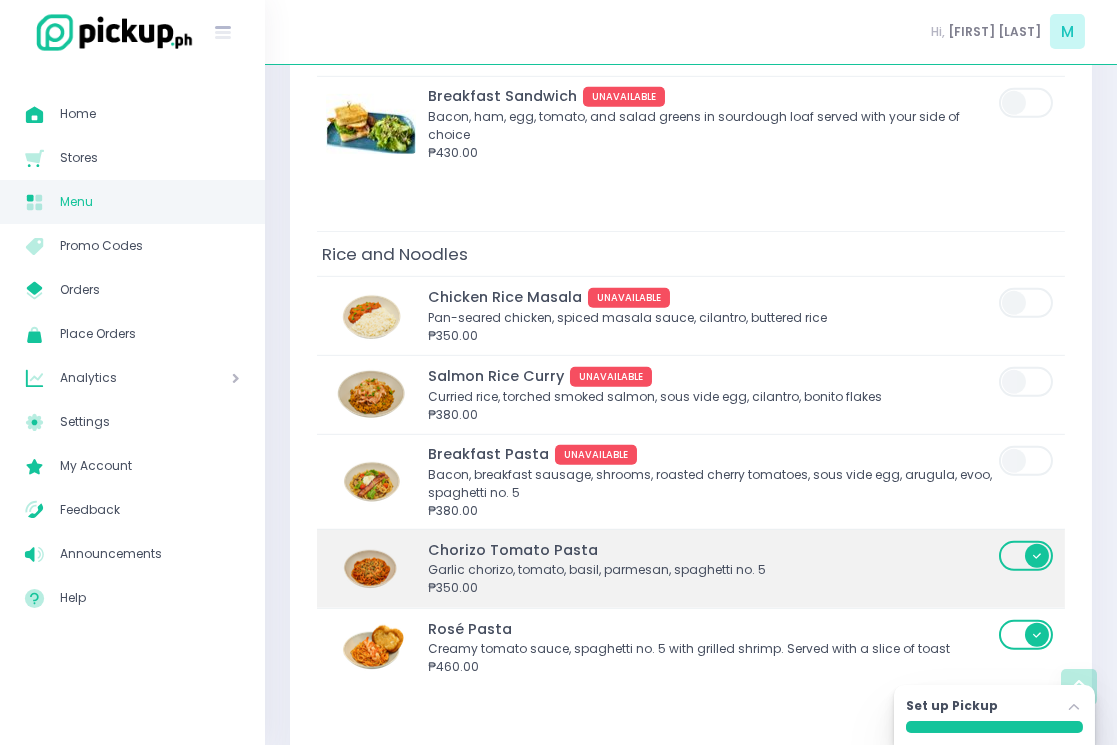 click at bounding box center (1027, 556) 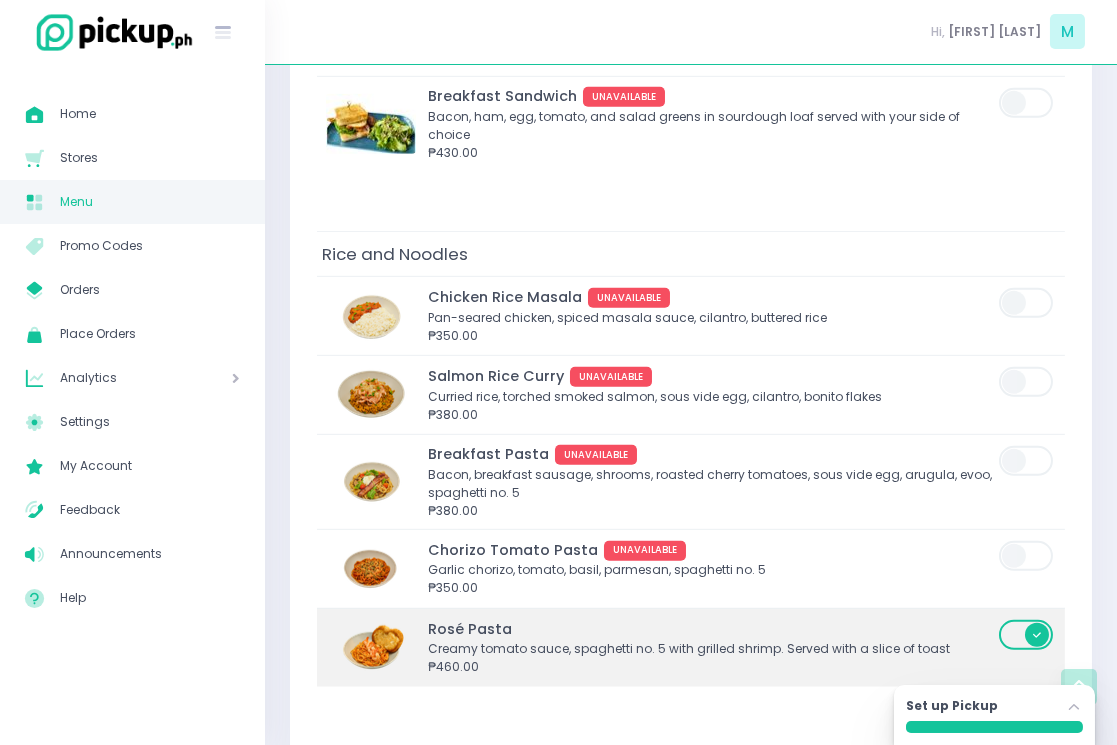 click at bounding box center [1027, 635] 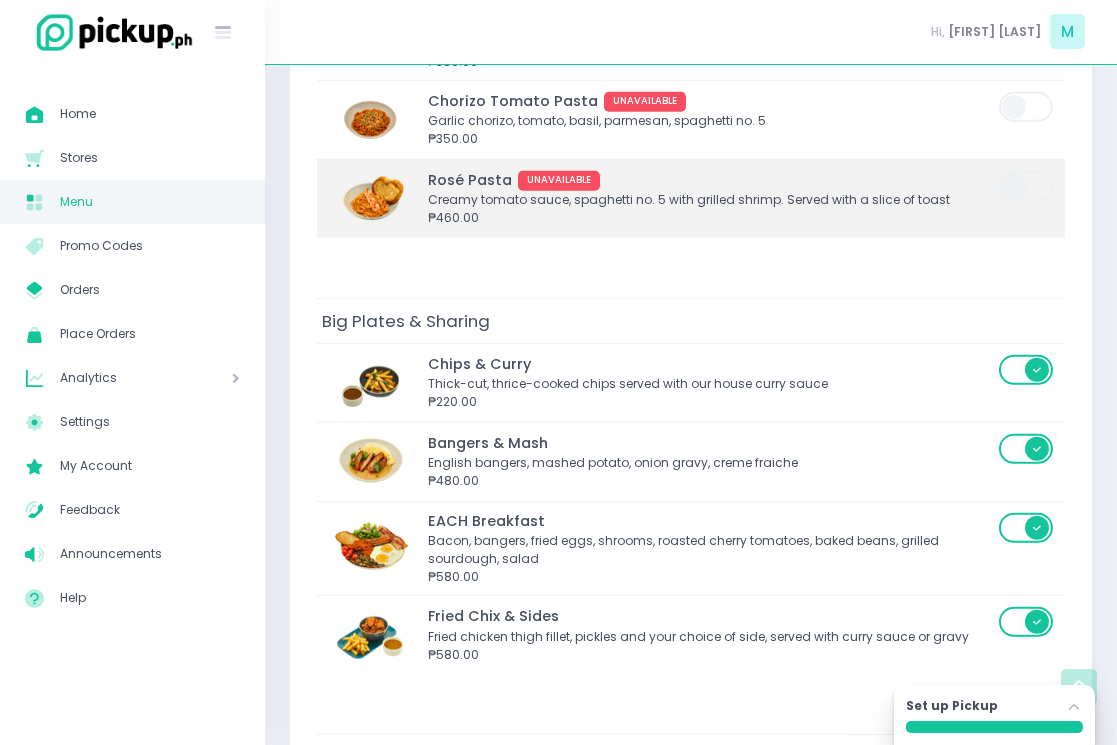 scroll, scrollTop: 4185, scrollLeft: 0, axis: vertical 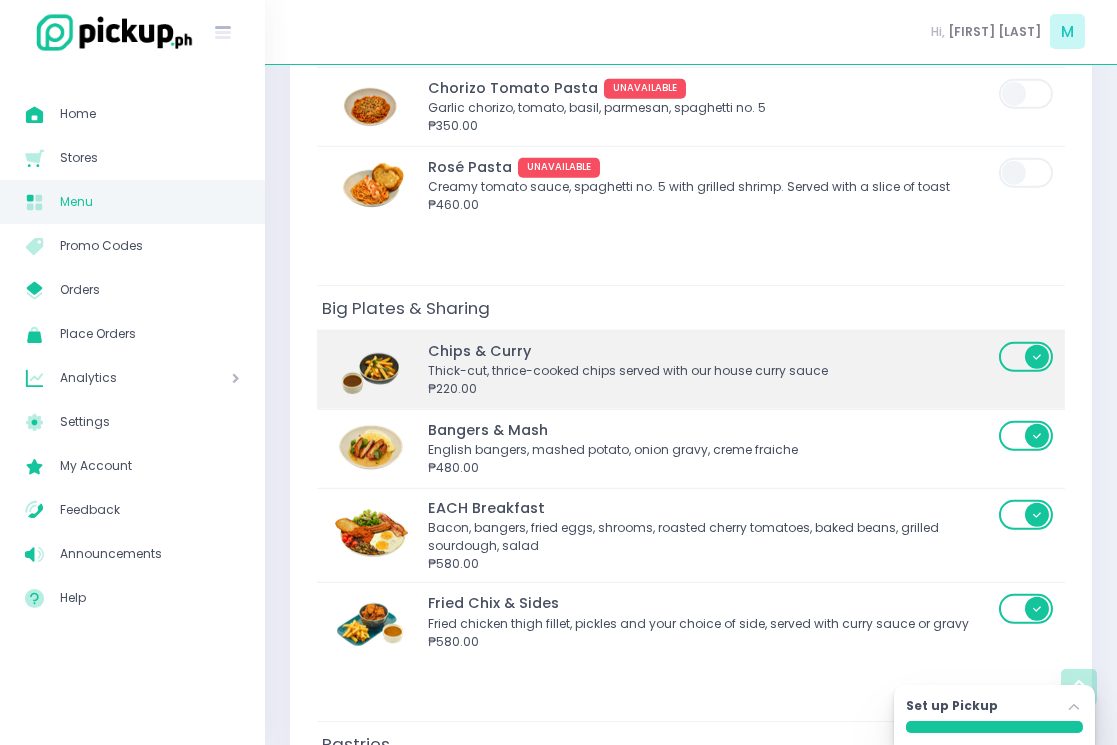 click at bounding box center (1027, 357) 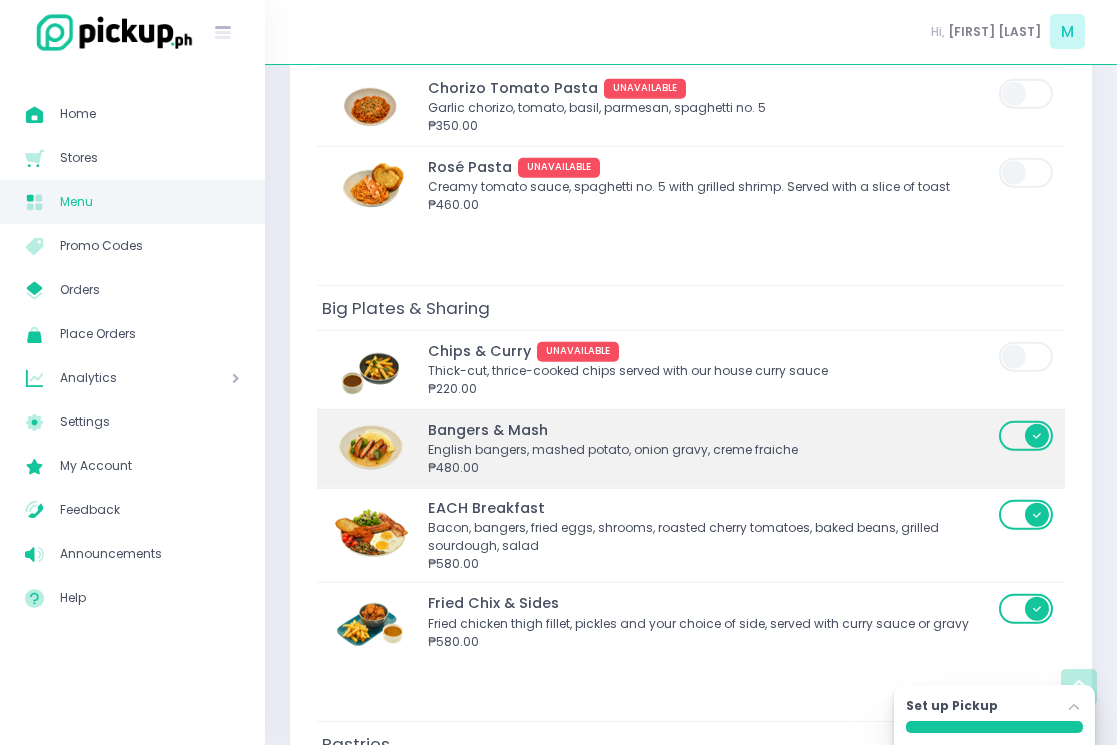 click at bounding box center (1027, 436) 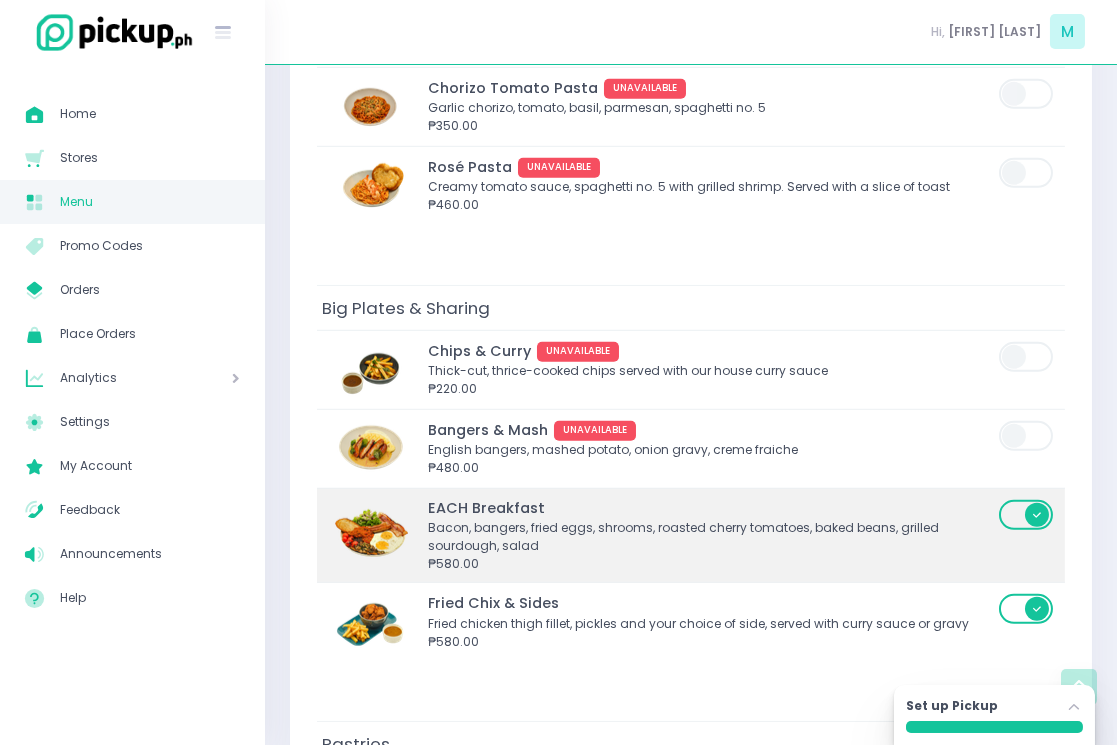 click at bounding box center (1027, 515) 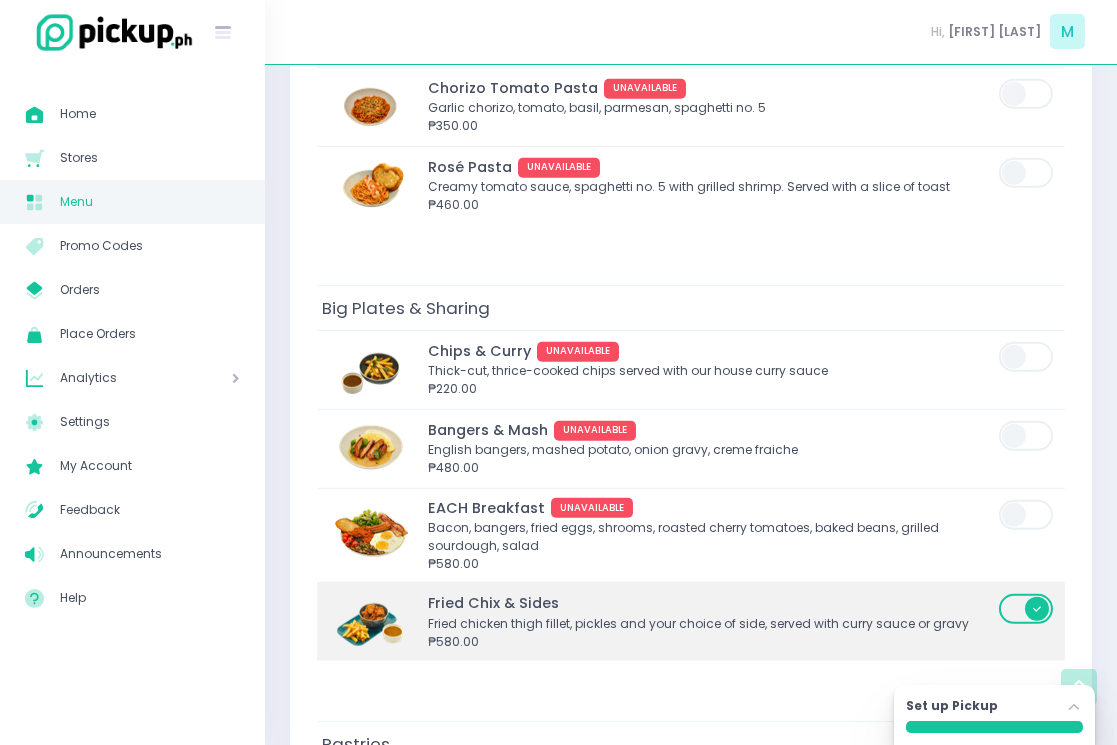 click at bounding box center (1027, 609) 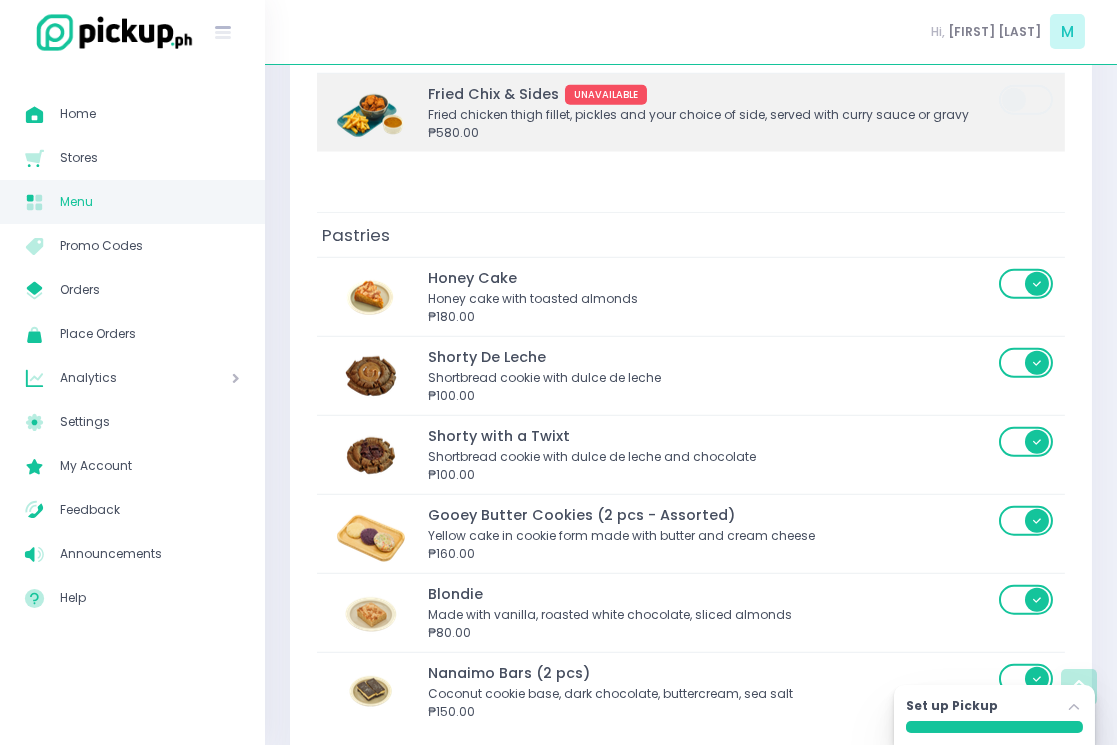 scroll, scrollTop: 4695, scrollLeft: 0, axis: vertical 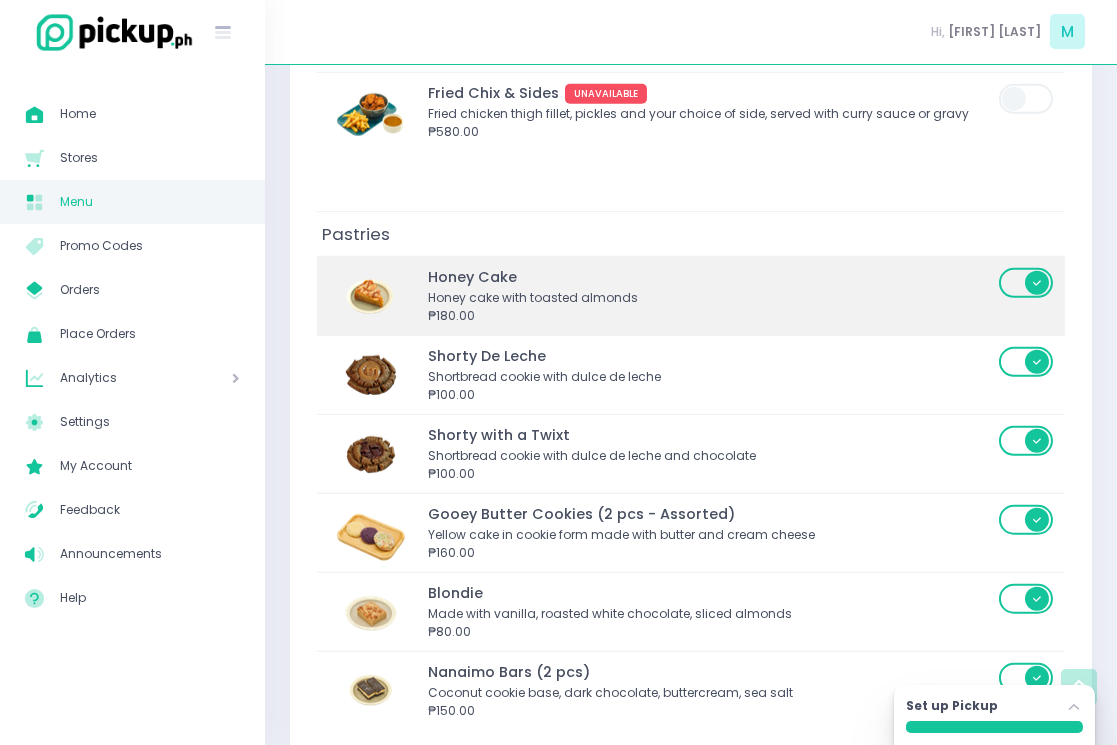 click at bounding box center (1027, 283) 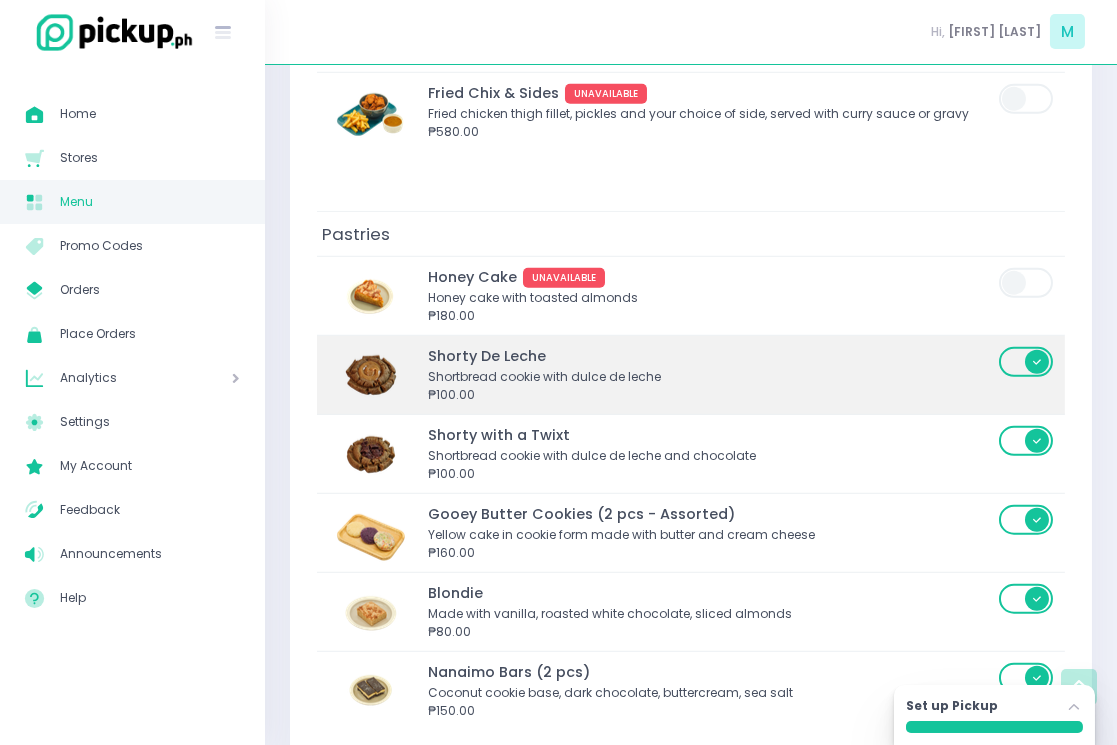 click at bounding box center (1027, 362) 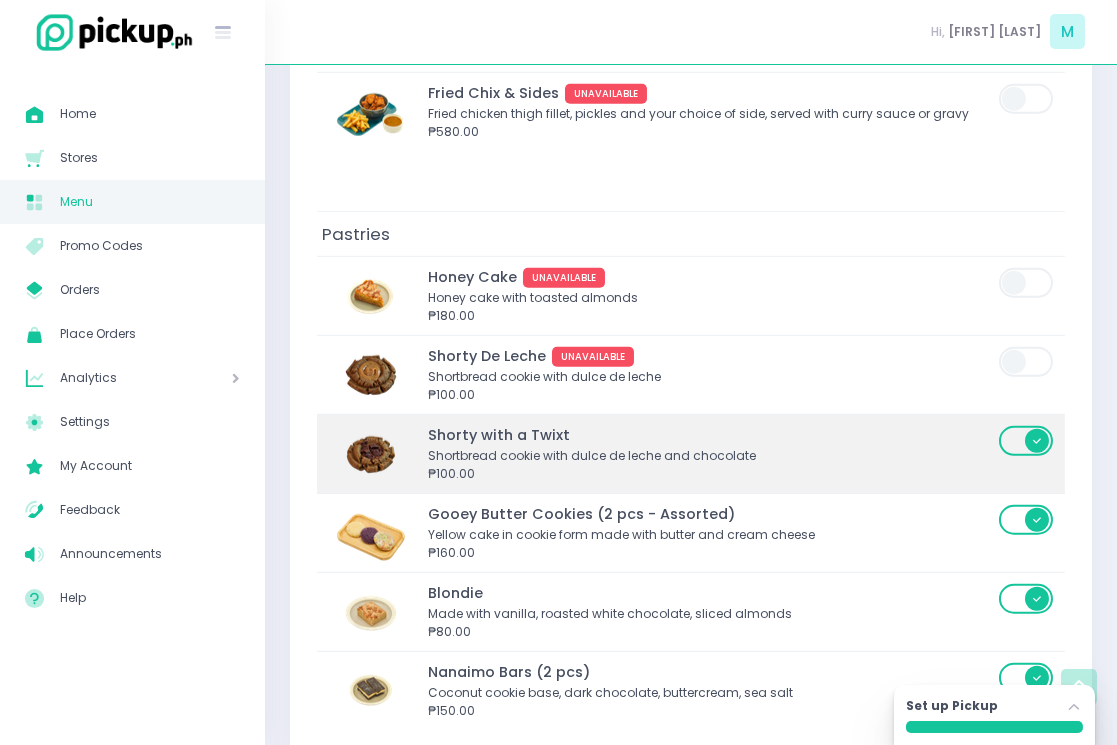 click at bounding box center (1027, 441) 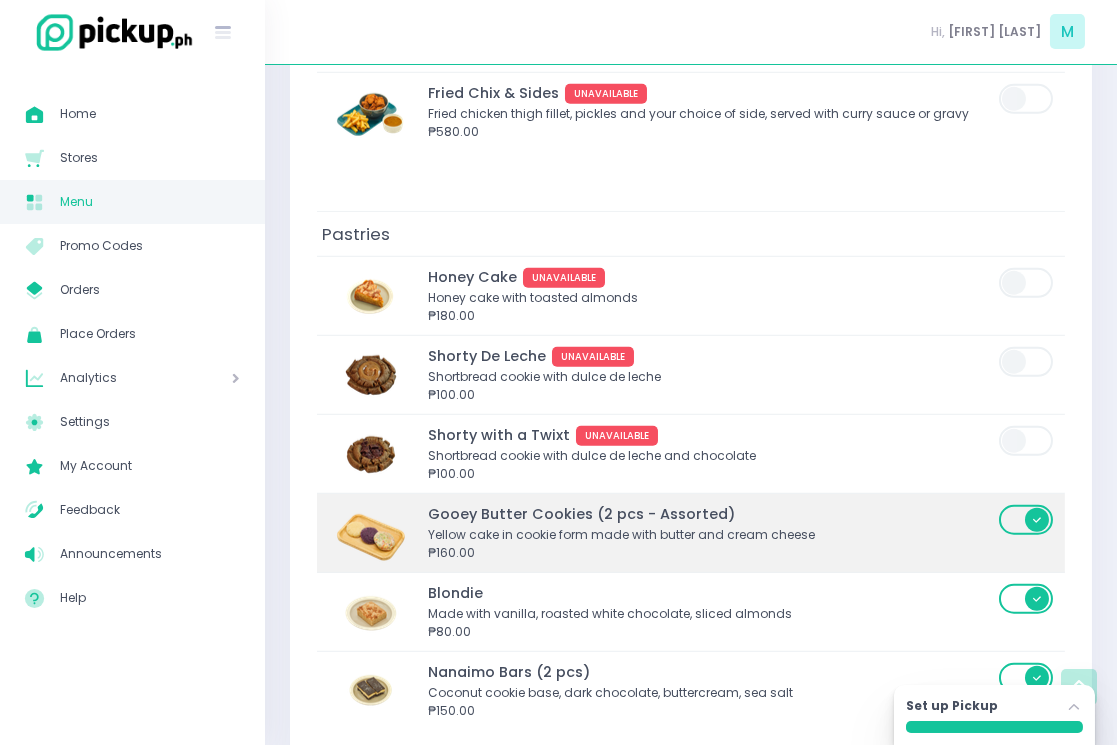 click at bounding box center [1027, 520] 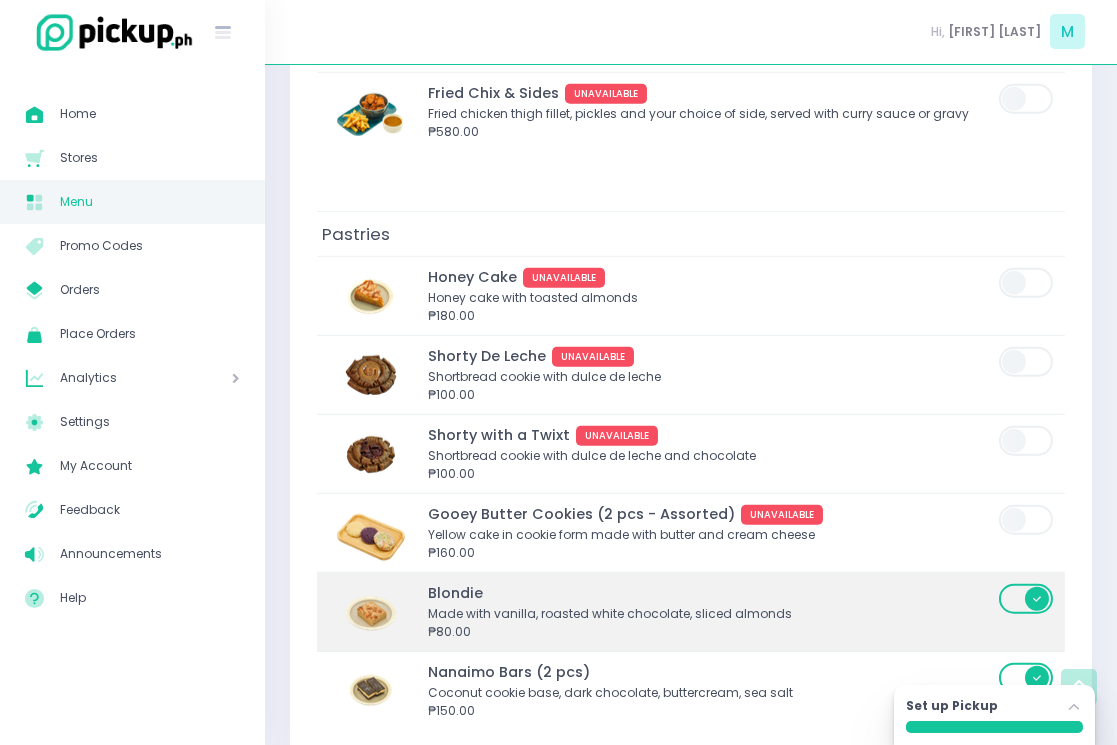 click at bounding box center (1027, 599) 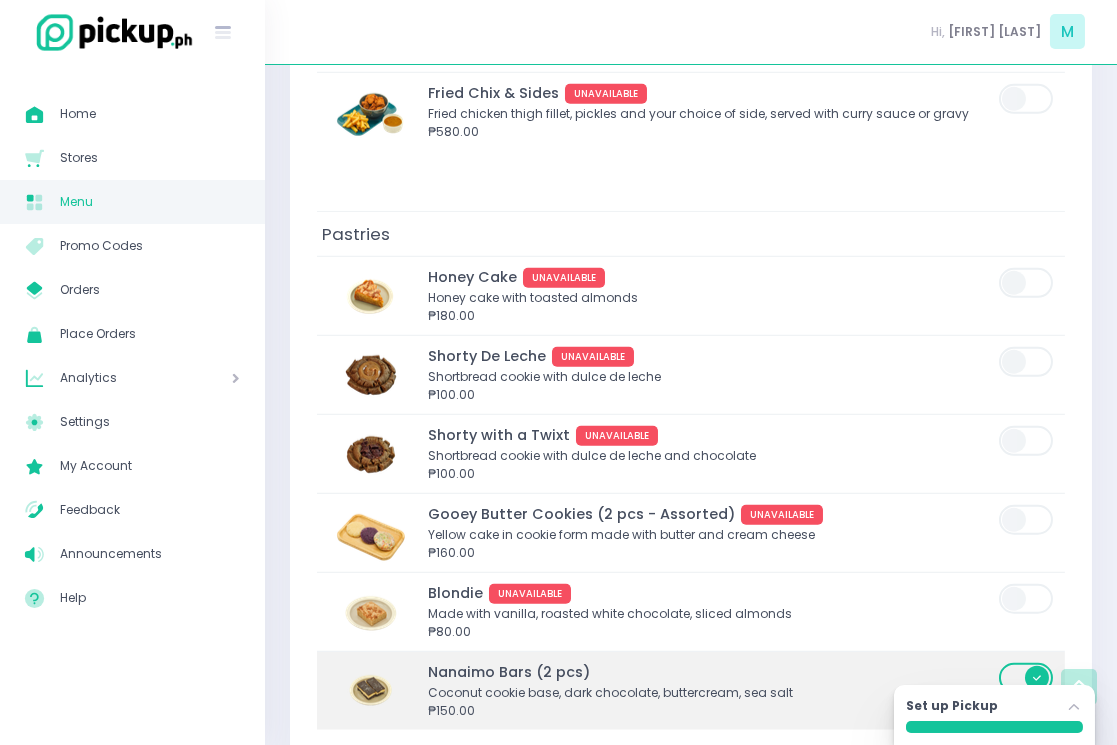 click at bounding box center (1027, 678) 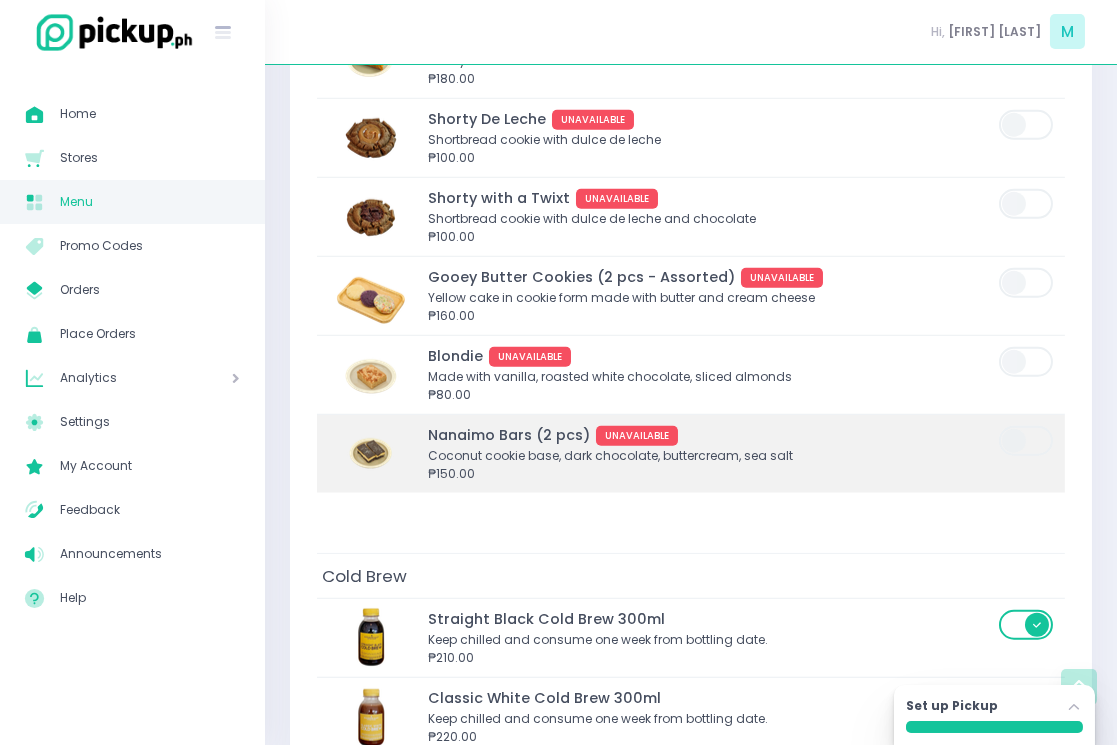 scroll, scrollTop: 5074, scrollLeft: 0, axis: vertical 